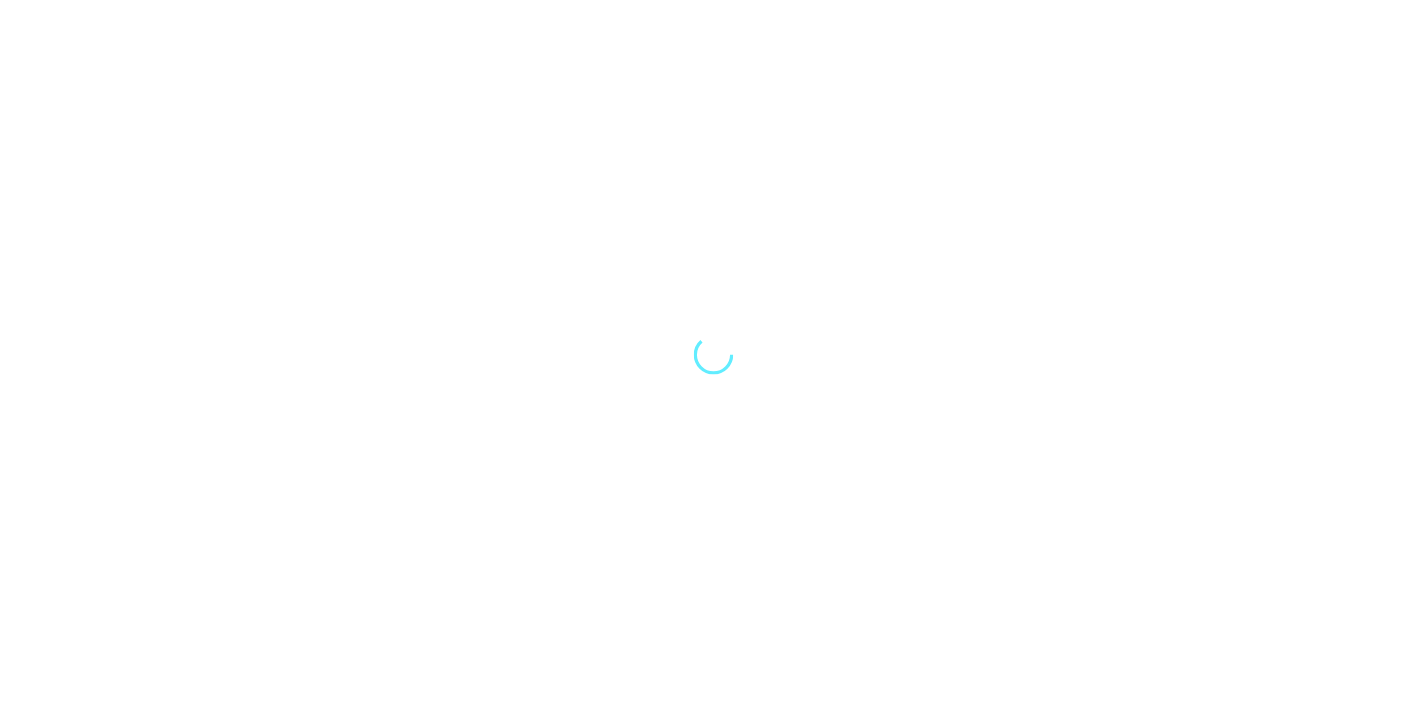 scroll, scrollTop: 0, scrollLeft: 0, axis: both 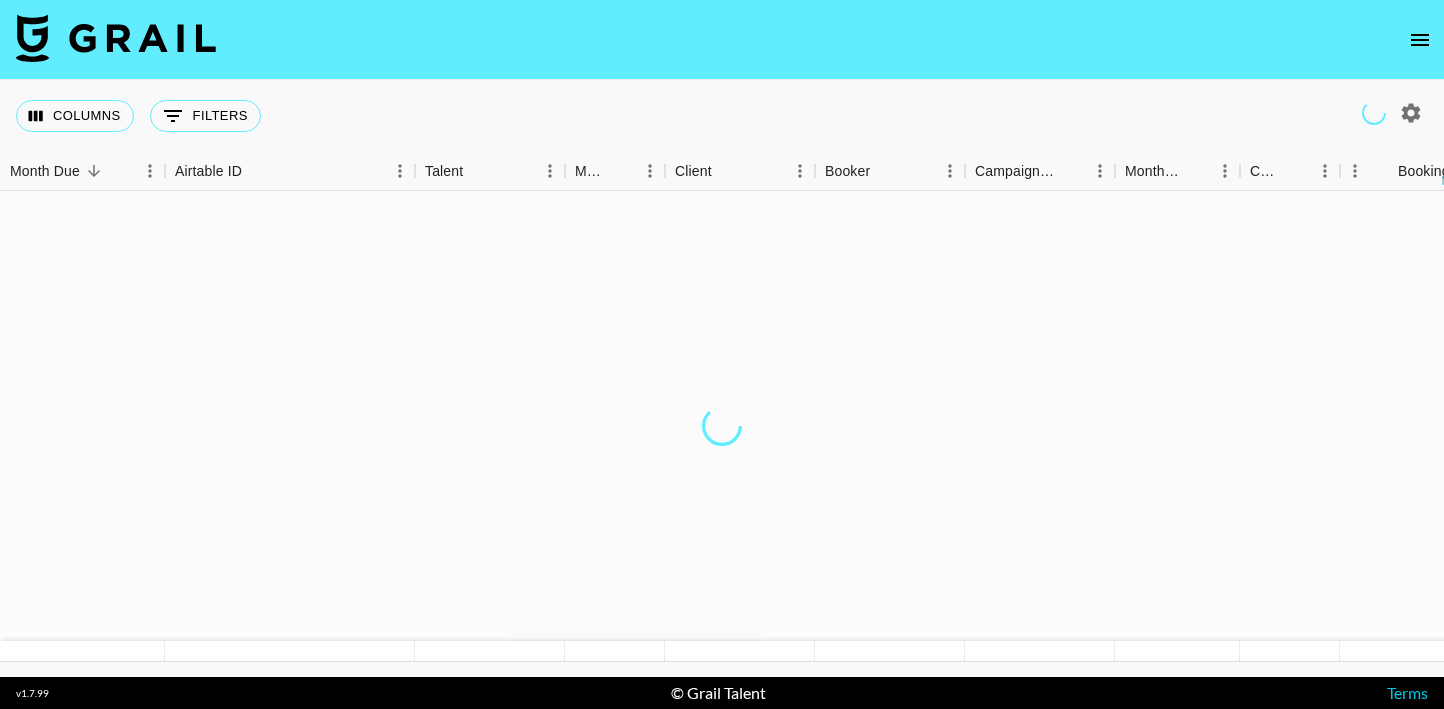 click 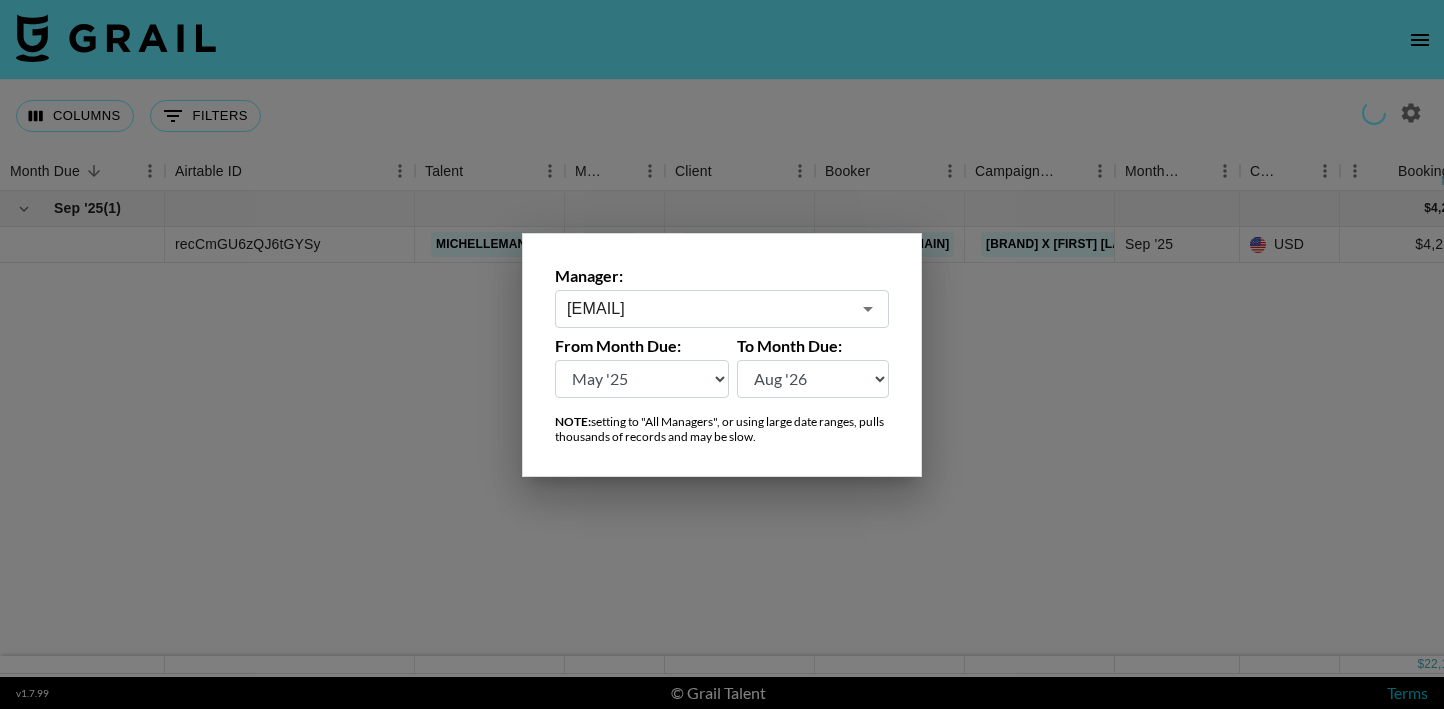 type on "[EMAIL]" 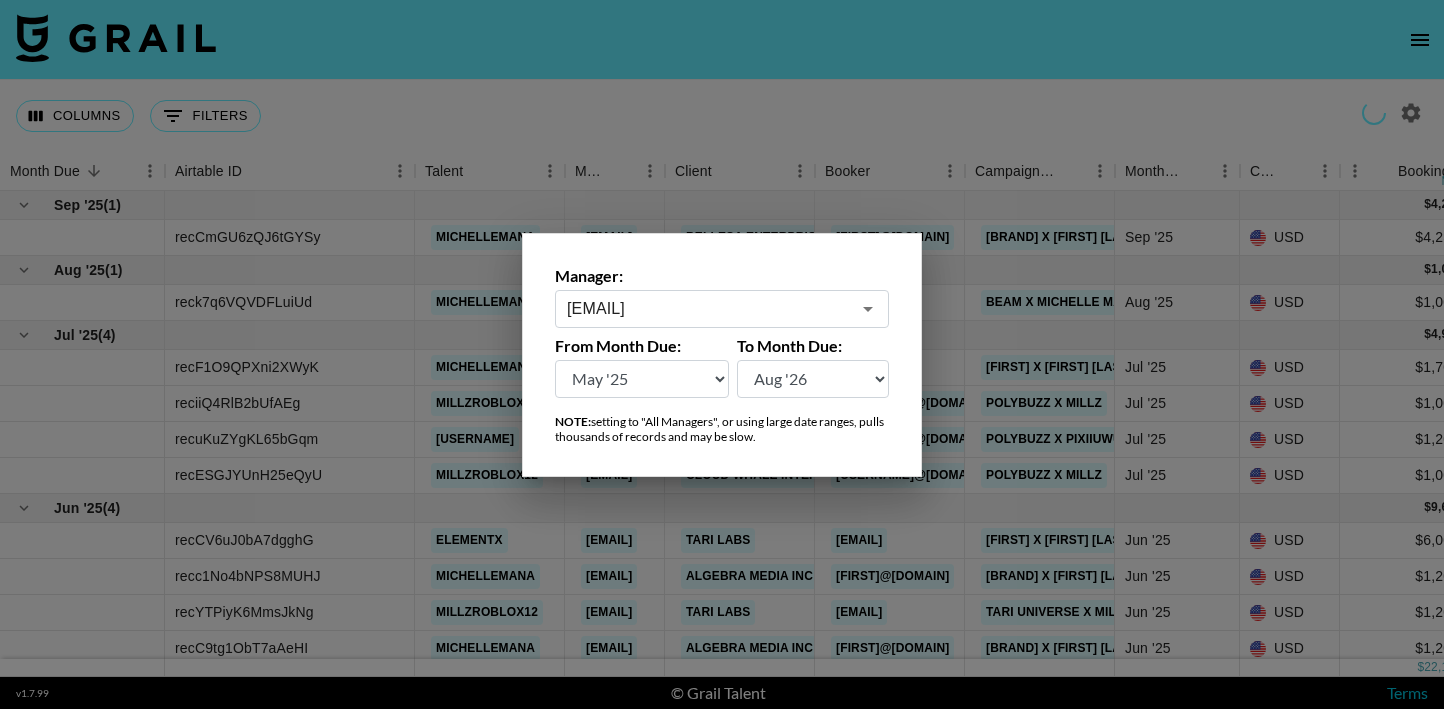 click at bounding box center (722, 354) 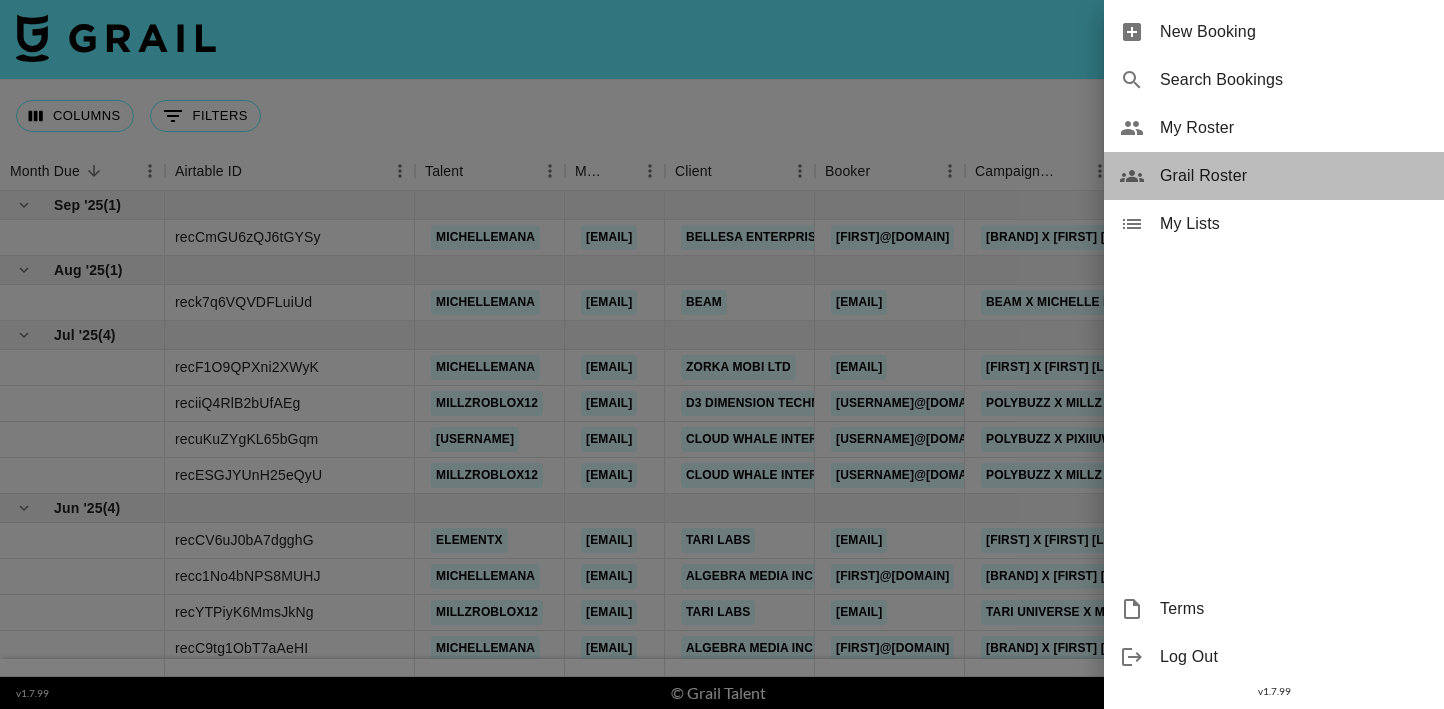 click on "Grail Roster" at bounding box center (1294, 176) 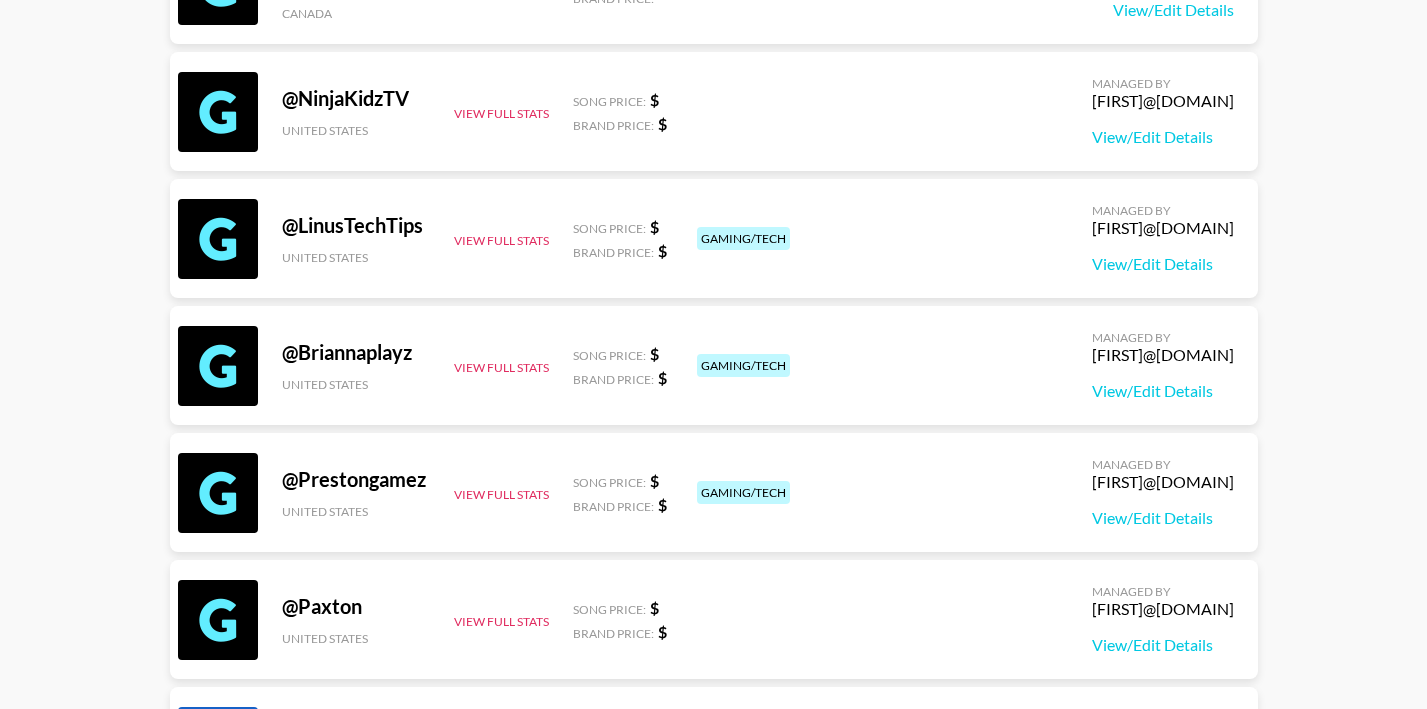 scroll, scrollTop: 2000, scrollLeft: 0, axis: vertical 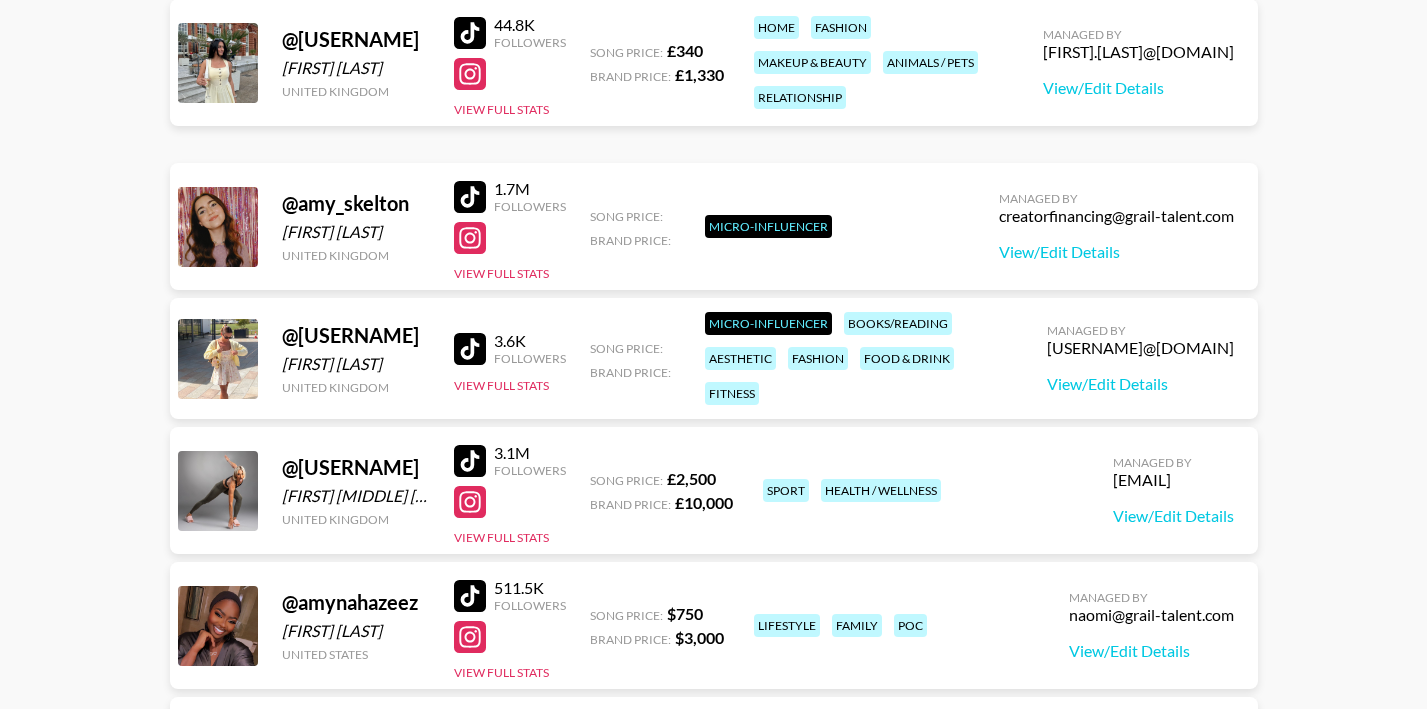 click at bounding box center (470, 197) 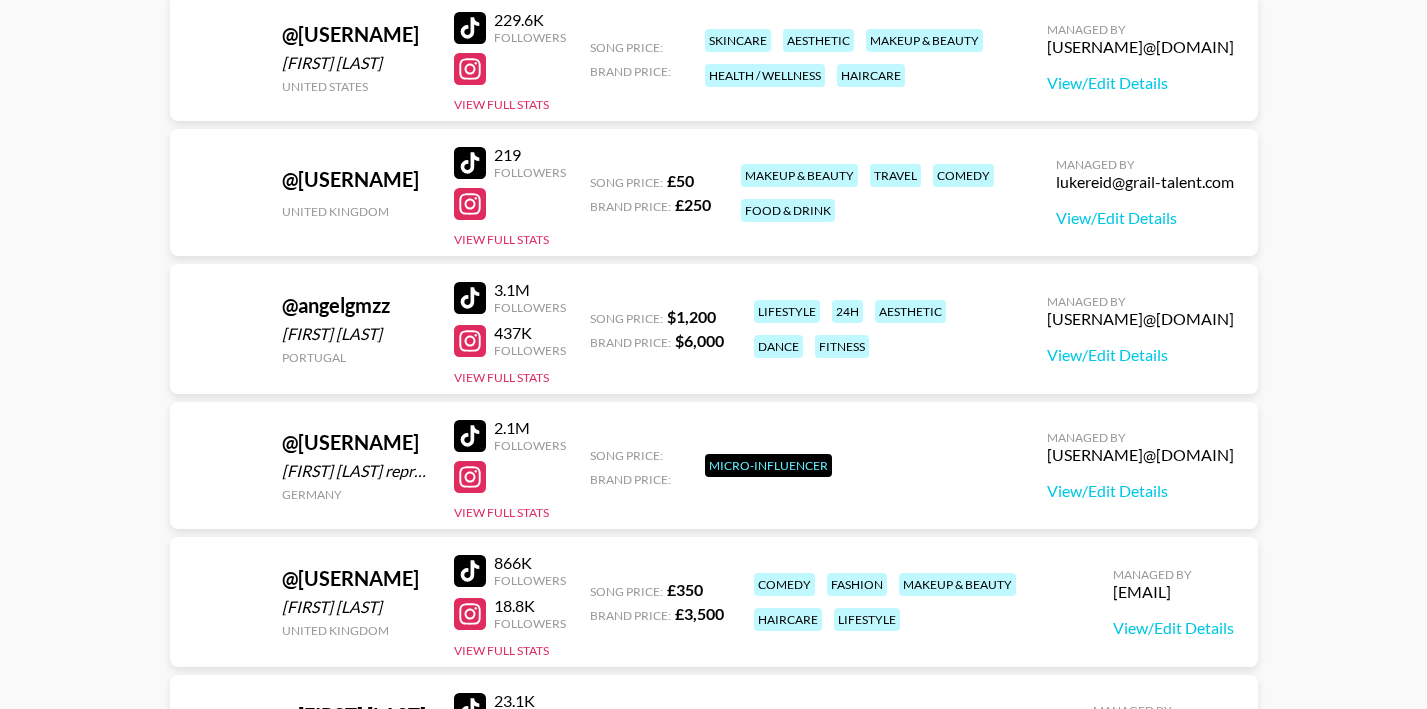 scroll, scrollTop: 226034, scrollLeft: 0, axis: vertical 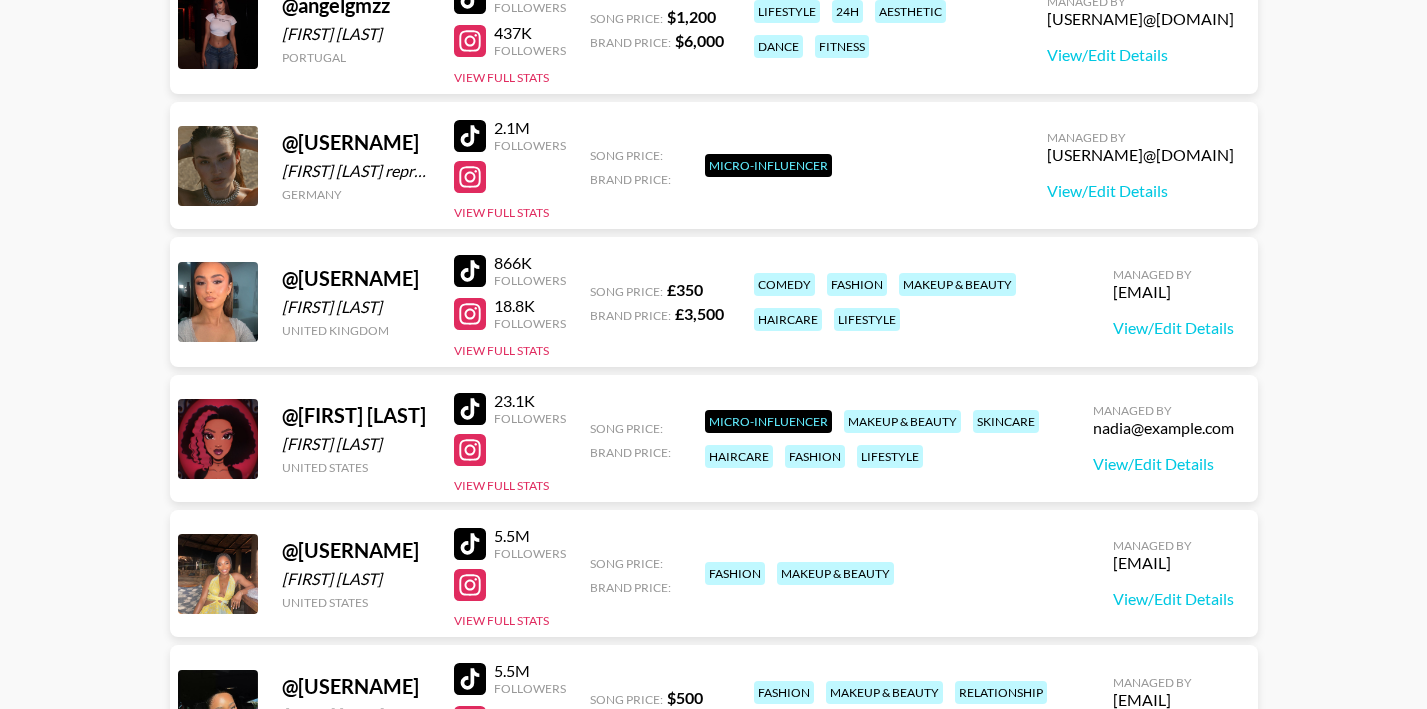 click at bounding box center (470, 271) 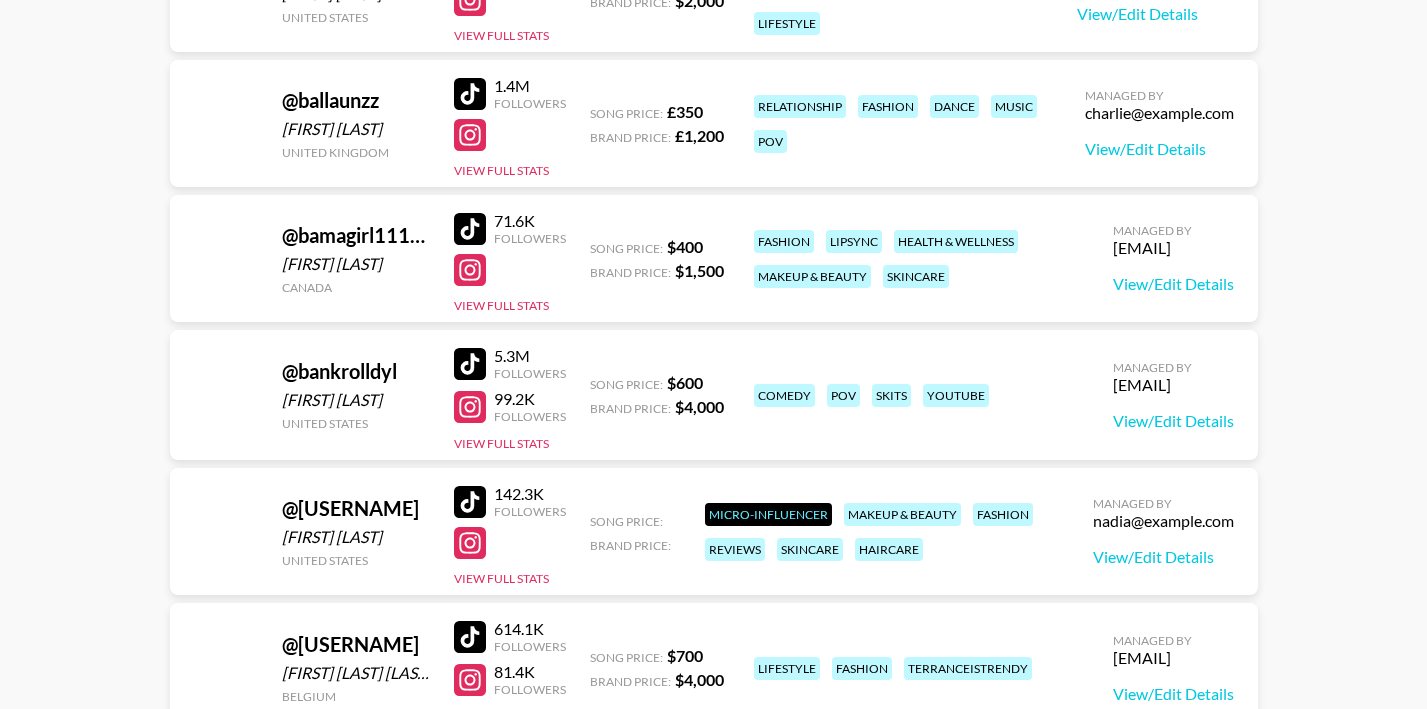 scroll, scrollTop: 254034, scrollLeft: 0, axis: vertical 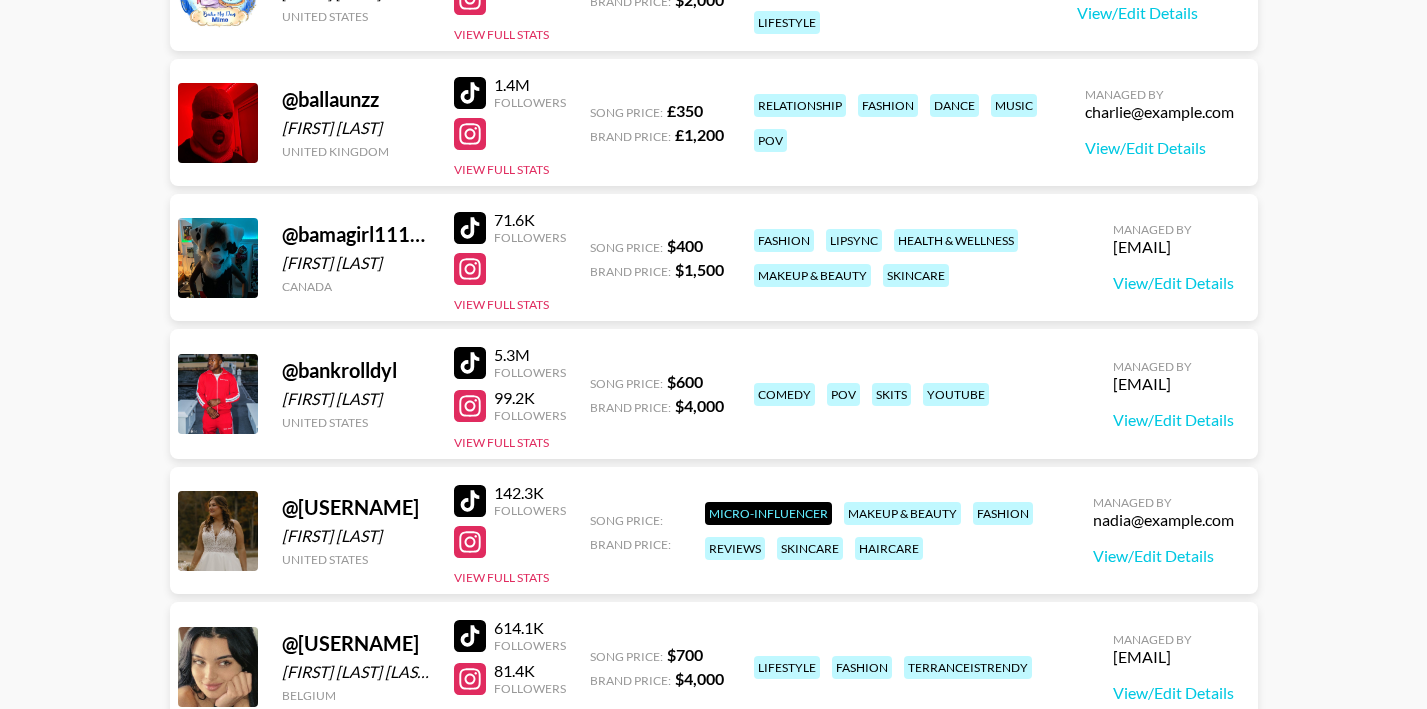 click at bounding box center (470, 93) 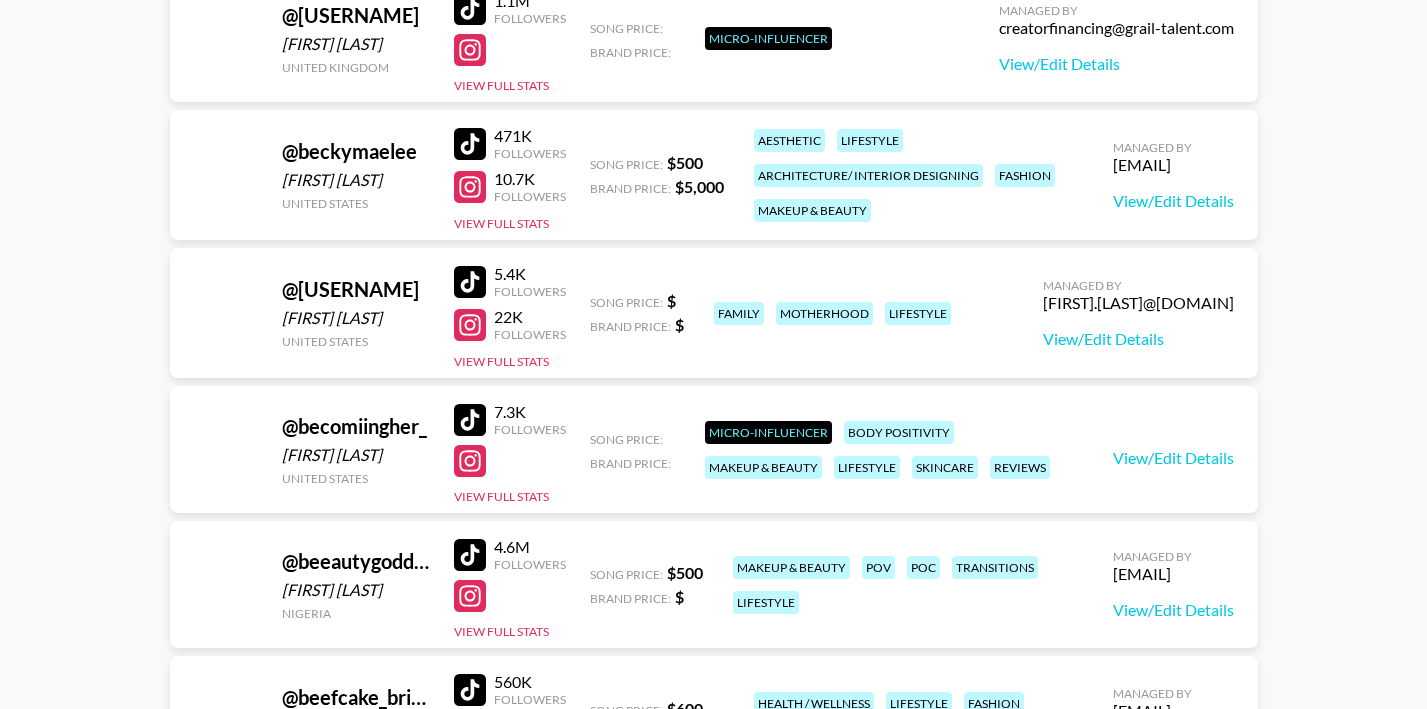 scroll, scrollTop: 260134, scrollLeft: 0, axis: vertical 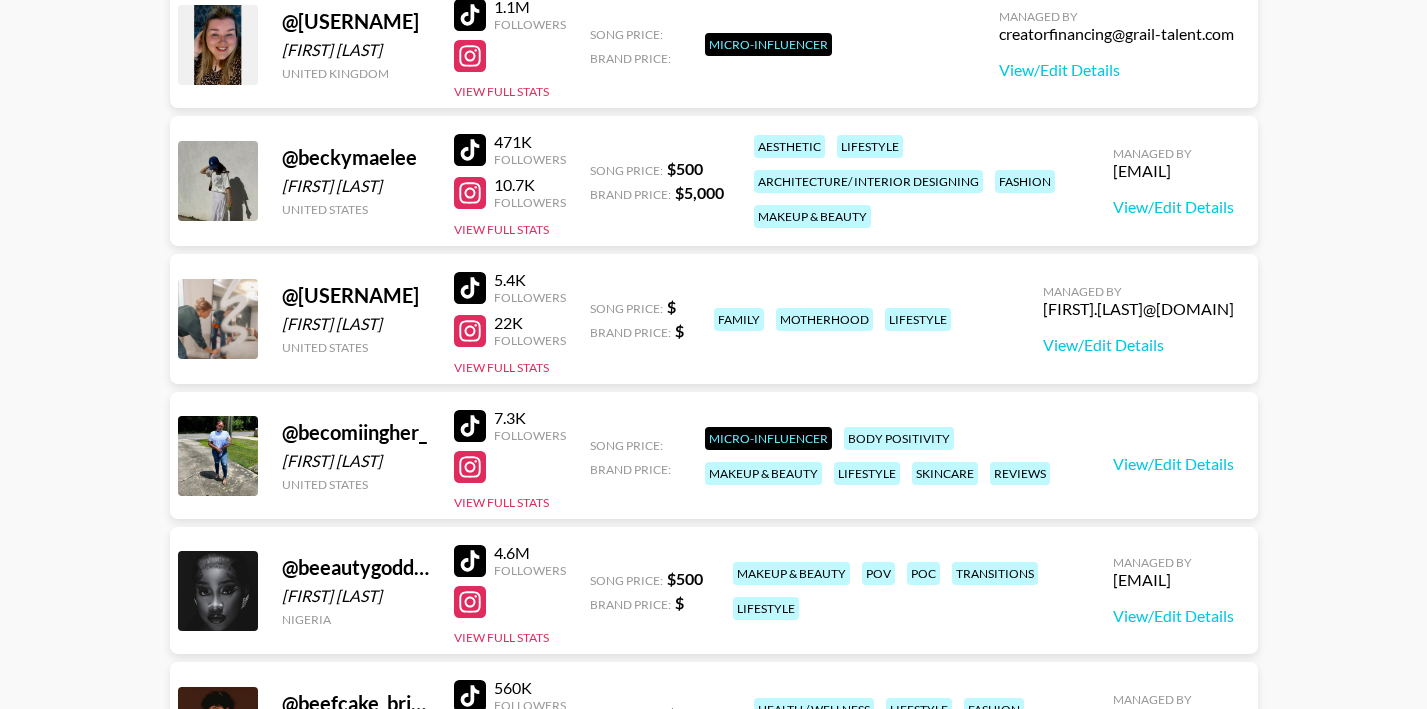 click at bounding box center [470, 15] 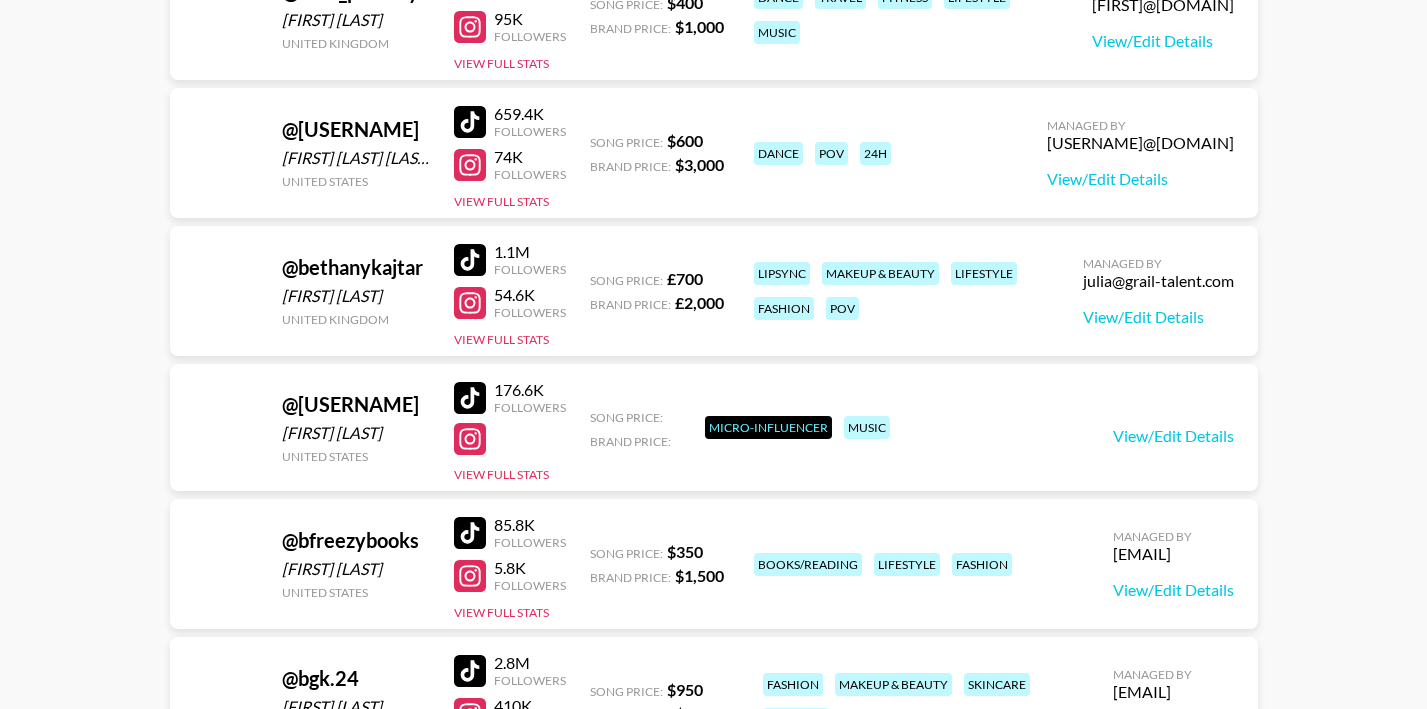 scroll, scrollTop: 266034, scrollLeft: 0, axis: vertical 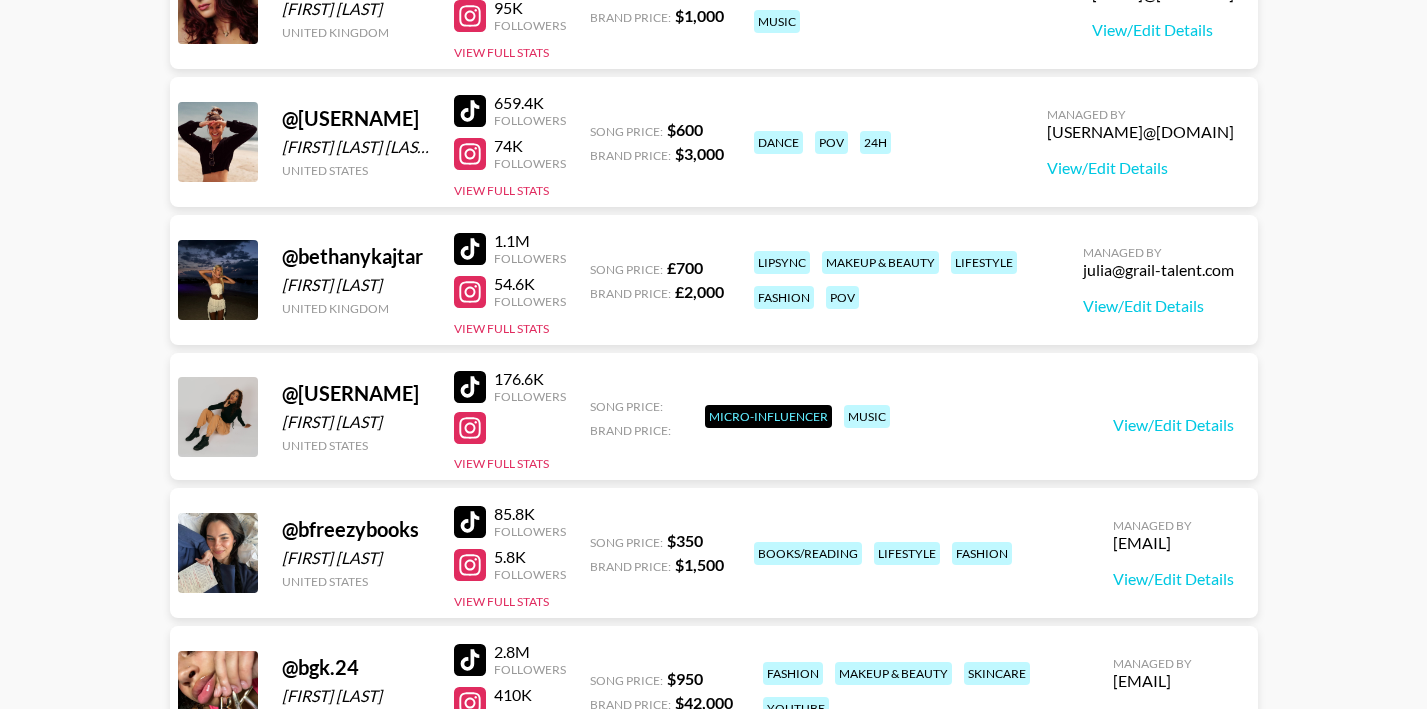 click at bounding box center [470, 249] 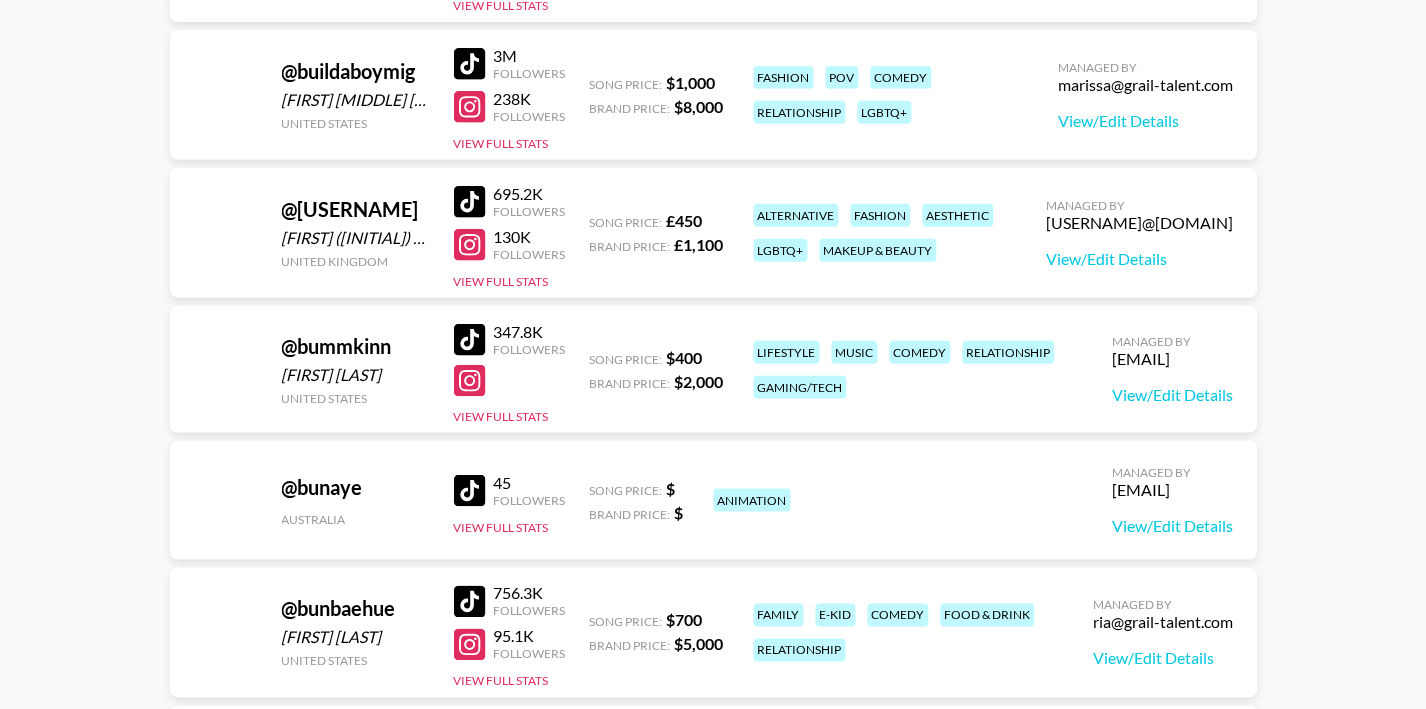 scroll, scrollTop: 286934, scrollLeft: 0, axis: vertical 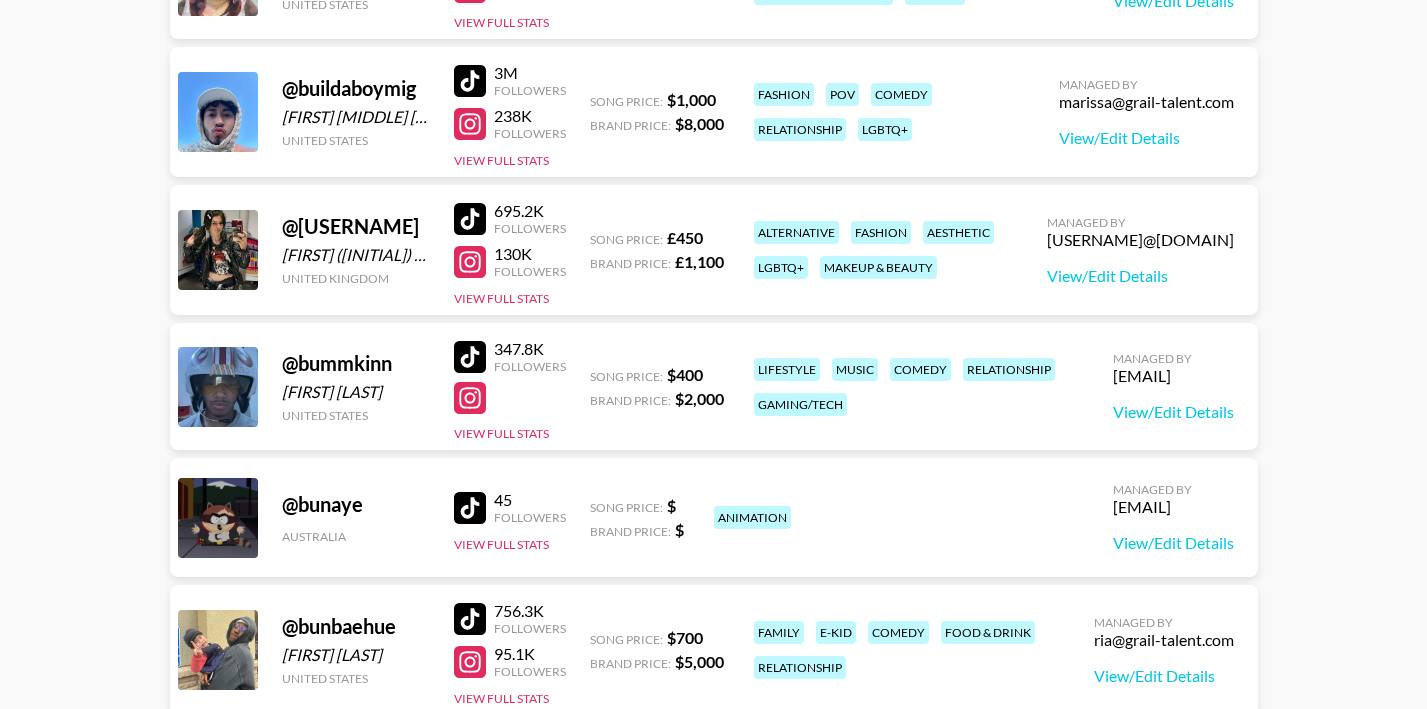 click at bounding box center (470, 219) 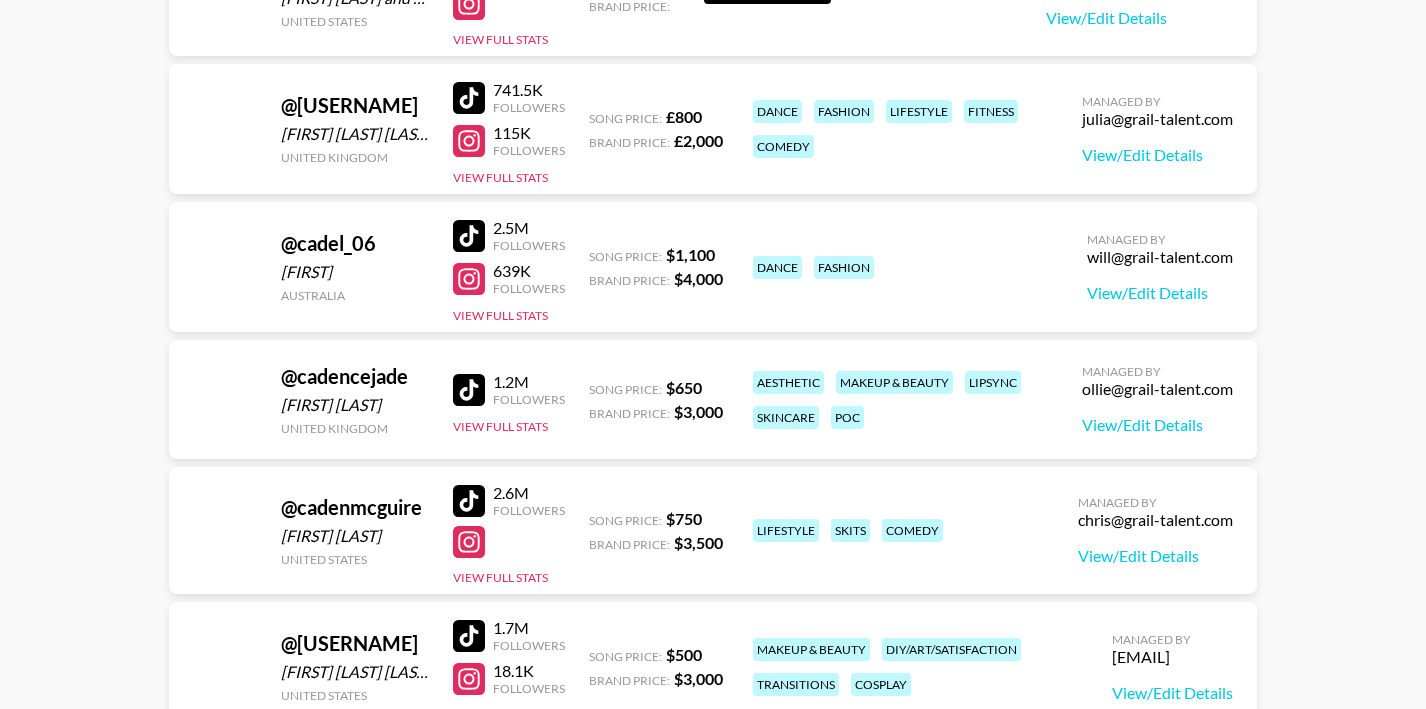 scroll, scrollTop: 290434, scrollLeft: 0, axis: vertical 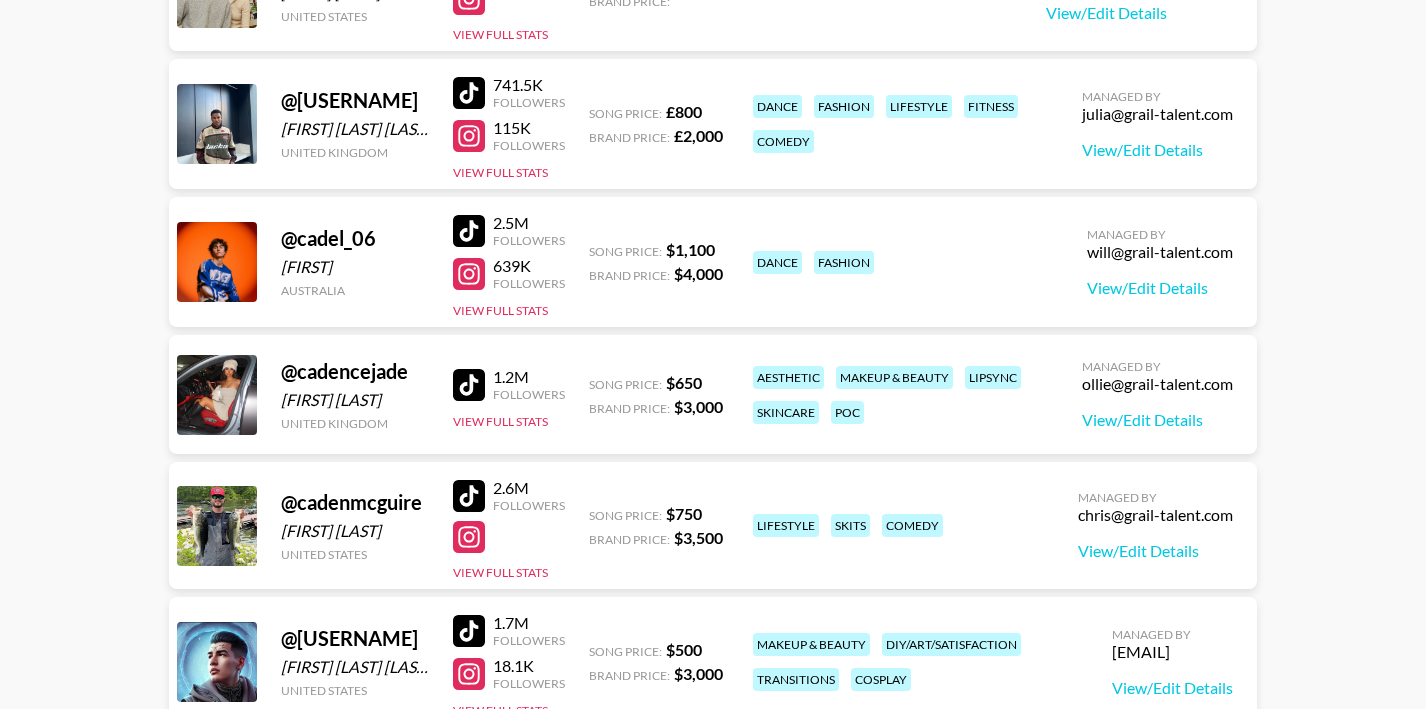 click at bounding box center [469, 93] 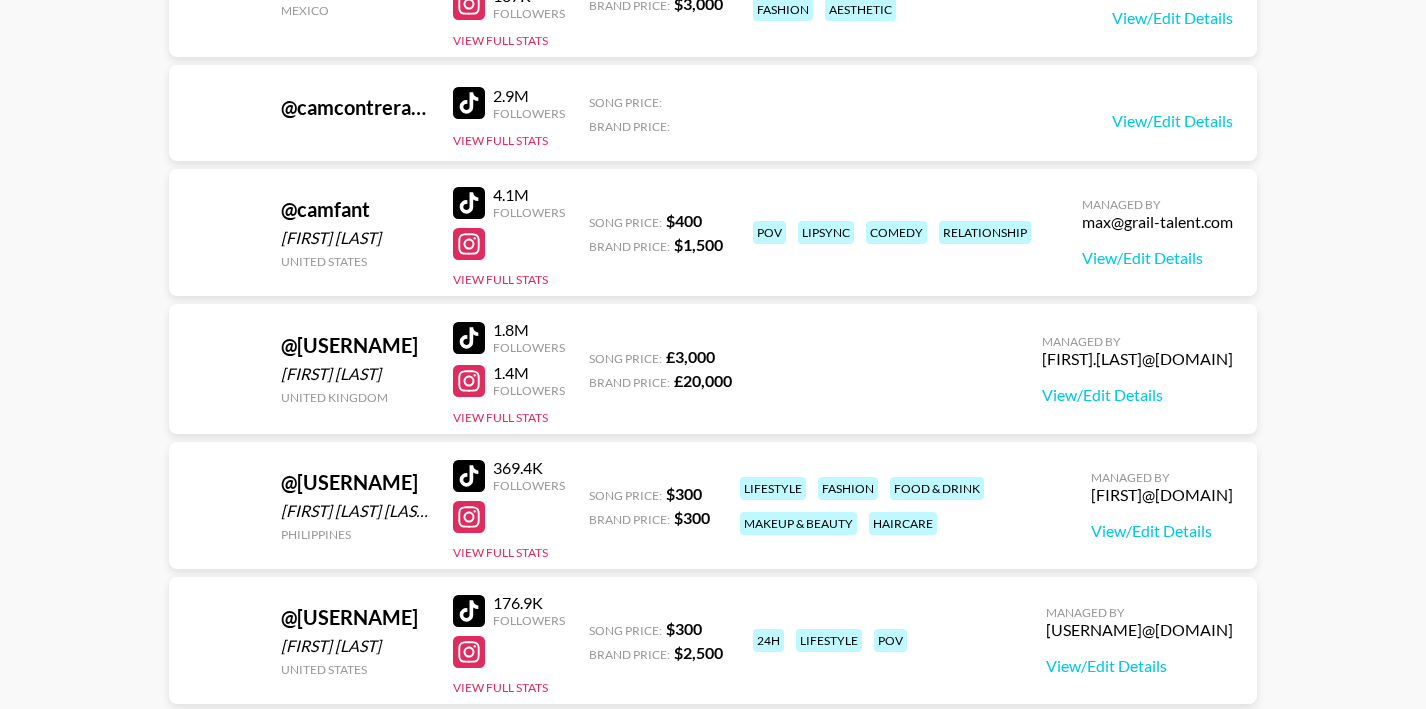 scroll, scrollTop: 294834, scrollLeft: 0, axis: vertical 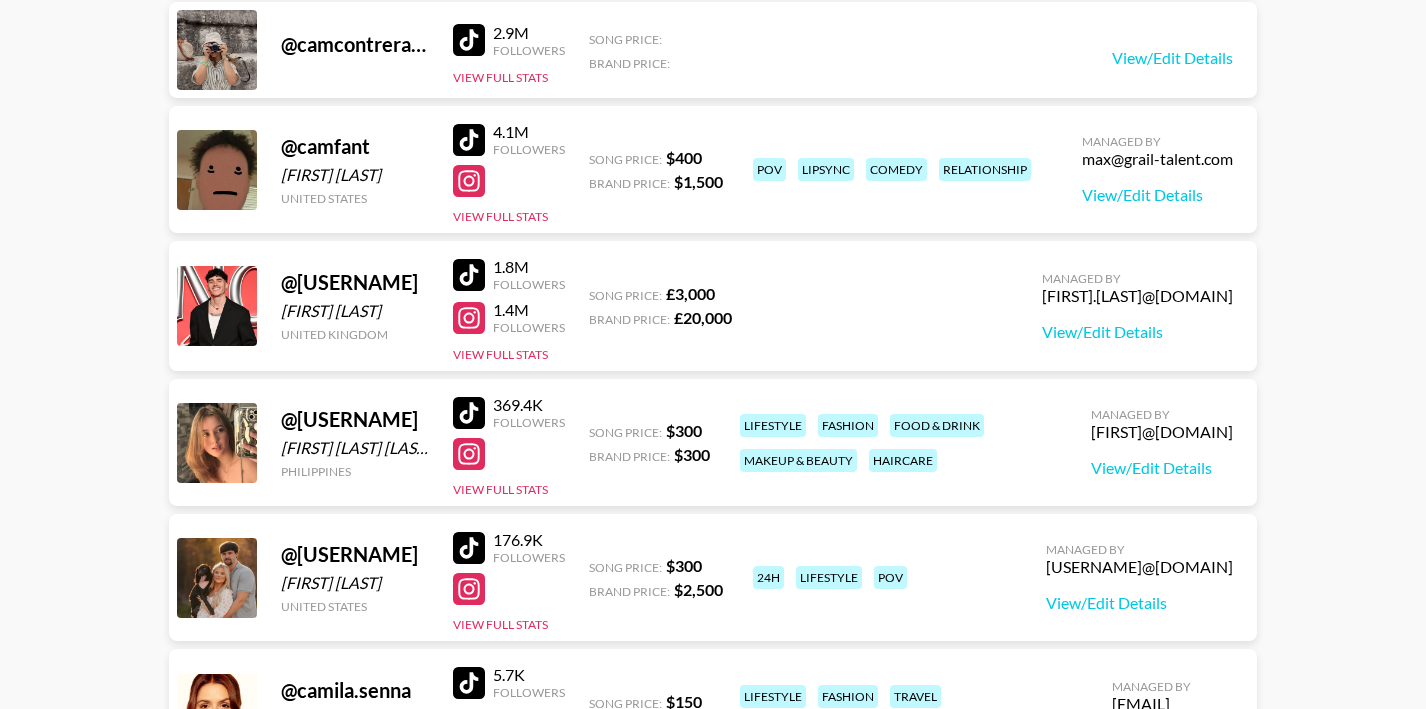 click at bounding box center (469, 275) 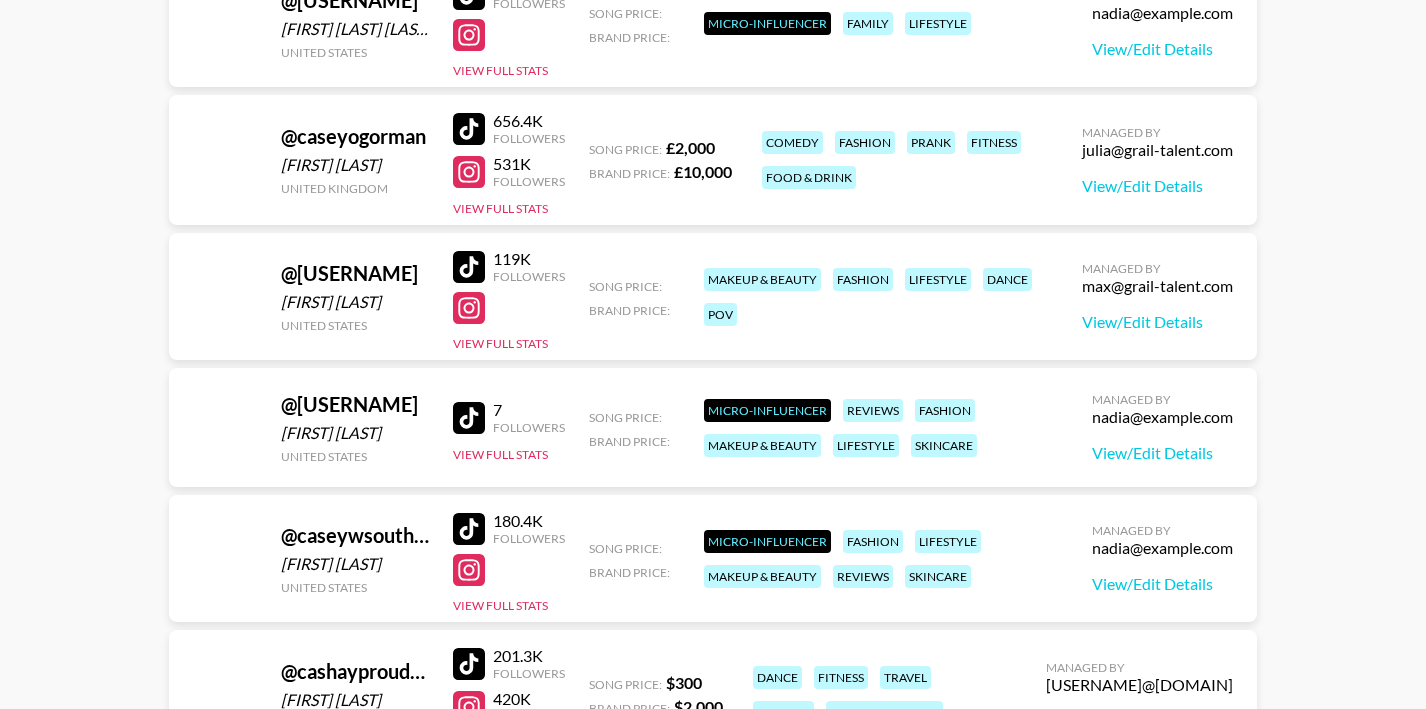 scroll, scrollTop: 301334, scrollLeft: 0, axis: vertical 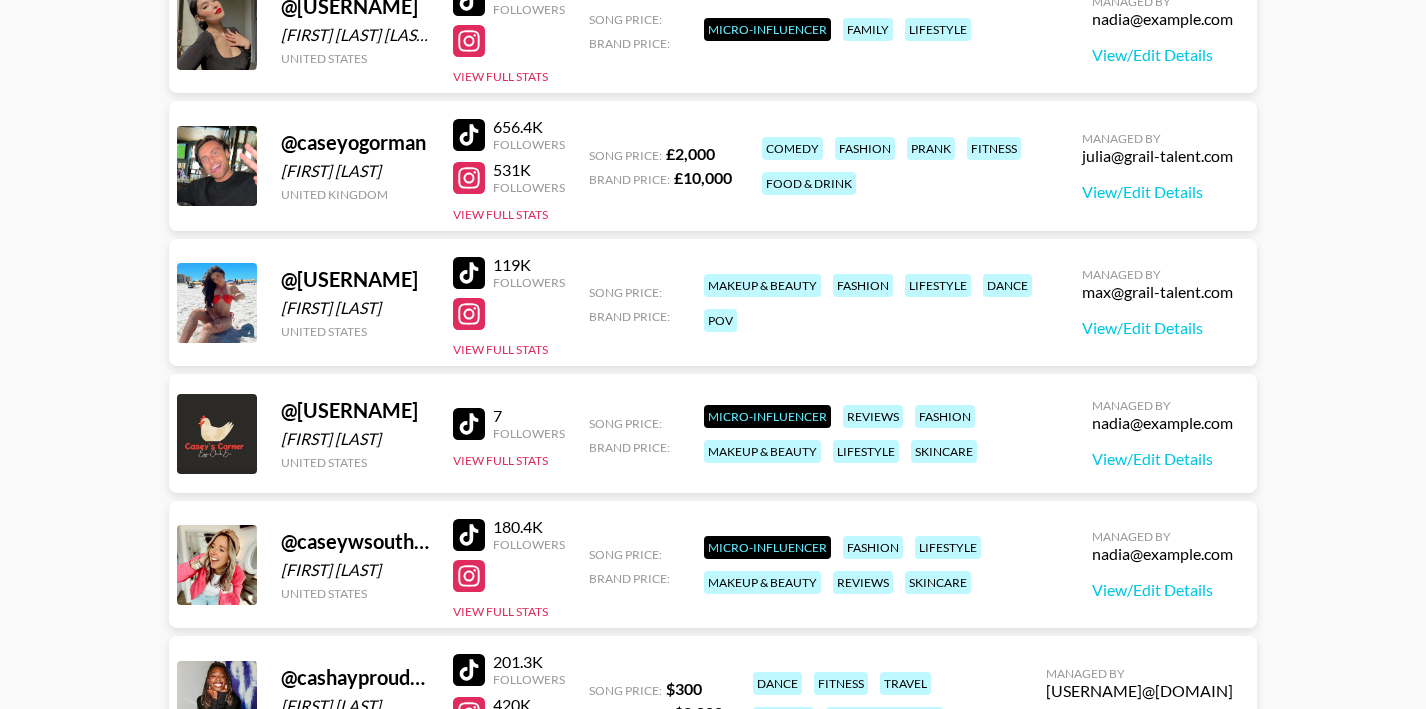 click at bounding box center [469, 135] 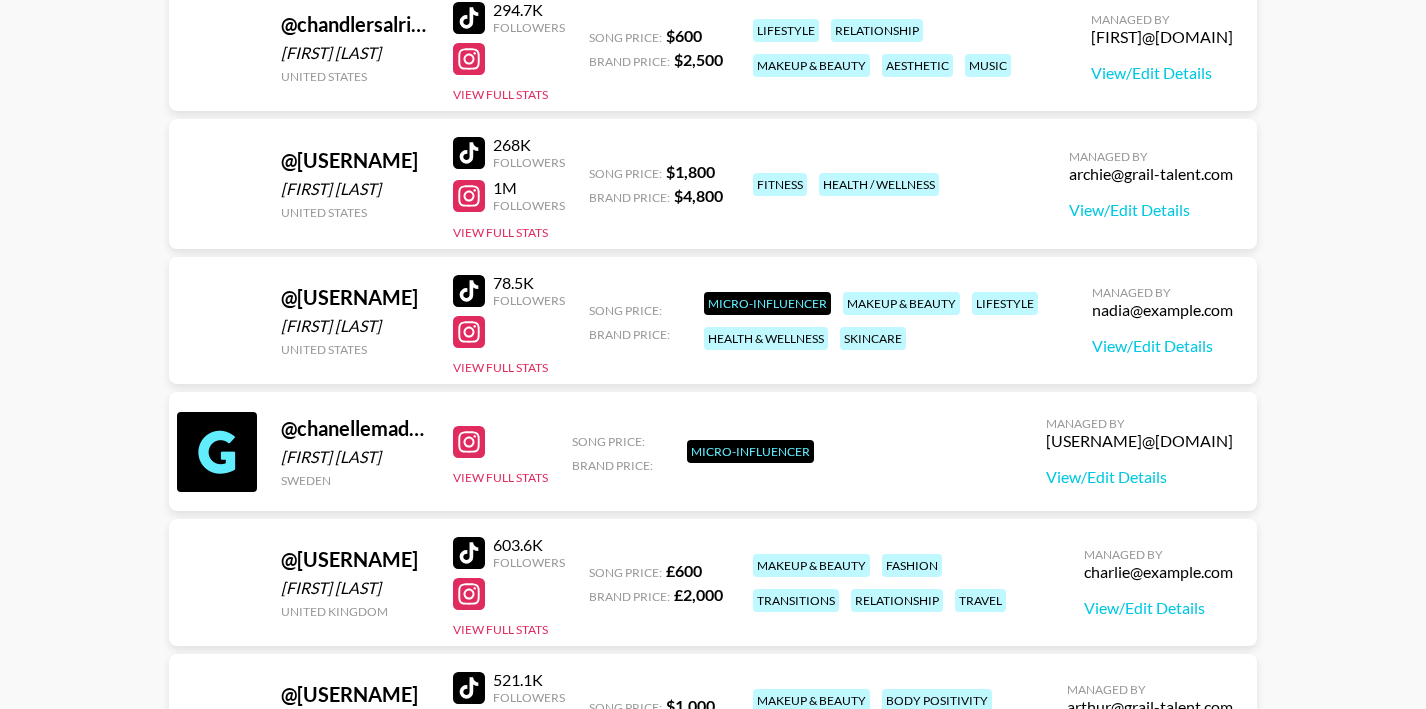scroll, scrollTop: 306934, scrollLeft: 0, axis: vertical 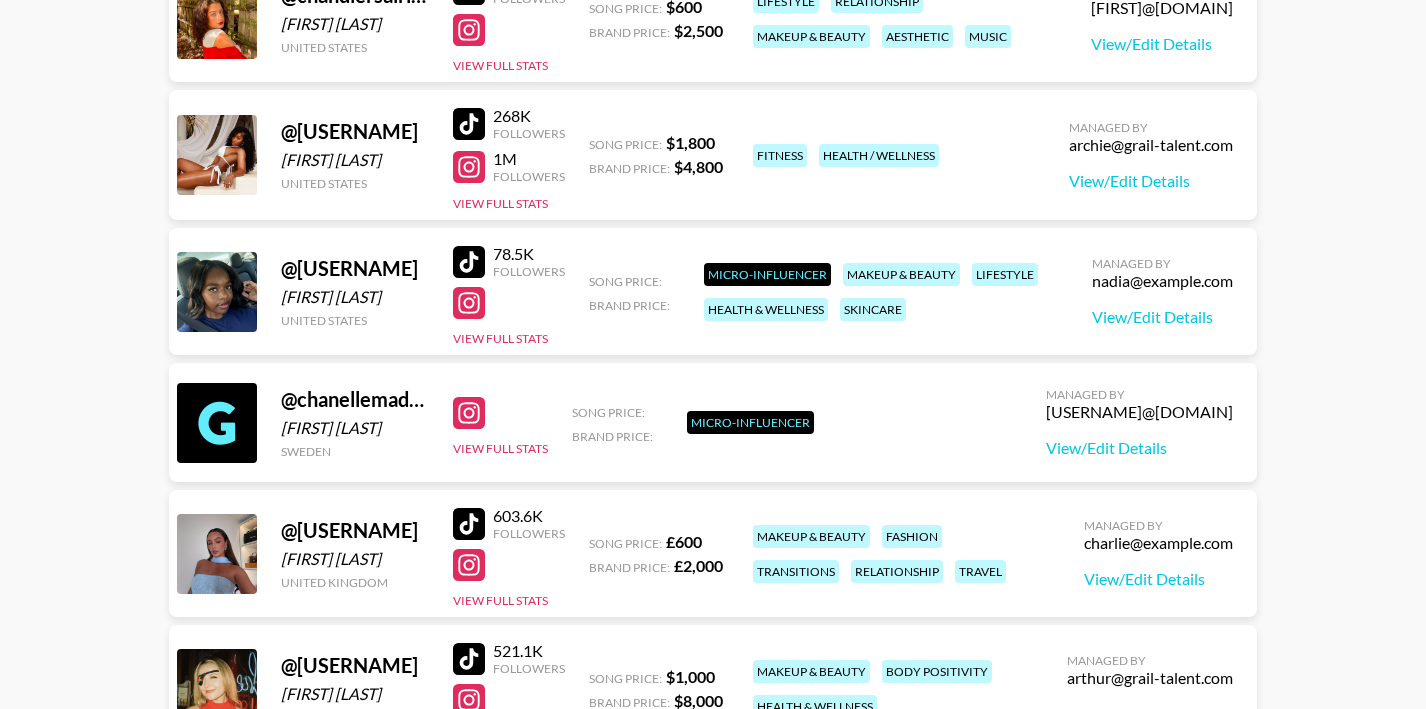 click at bounding box center (469, 524) 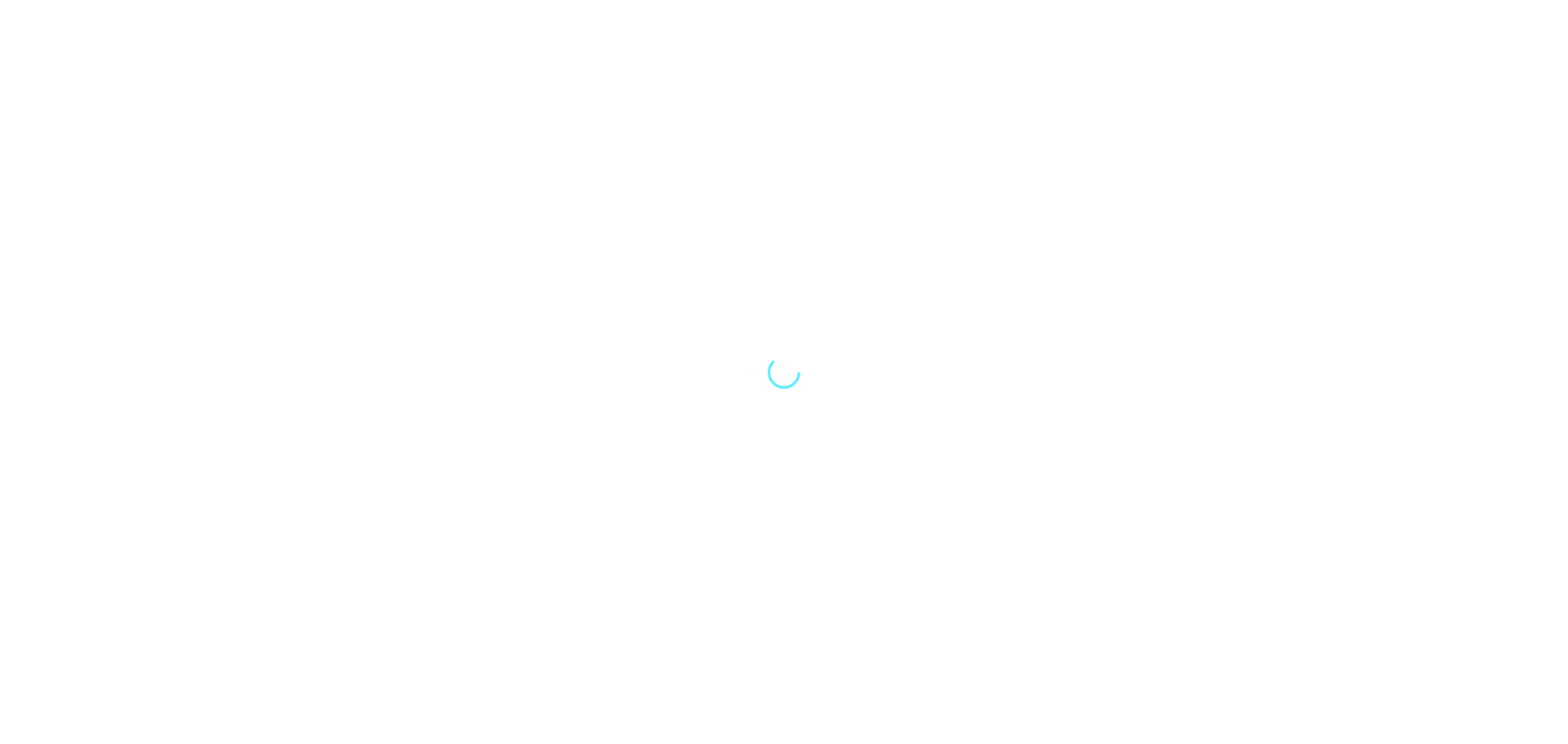 scroll, scrollTop: 0, scrollLeft: 0, axis: both 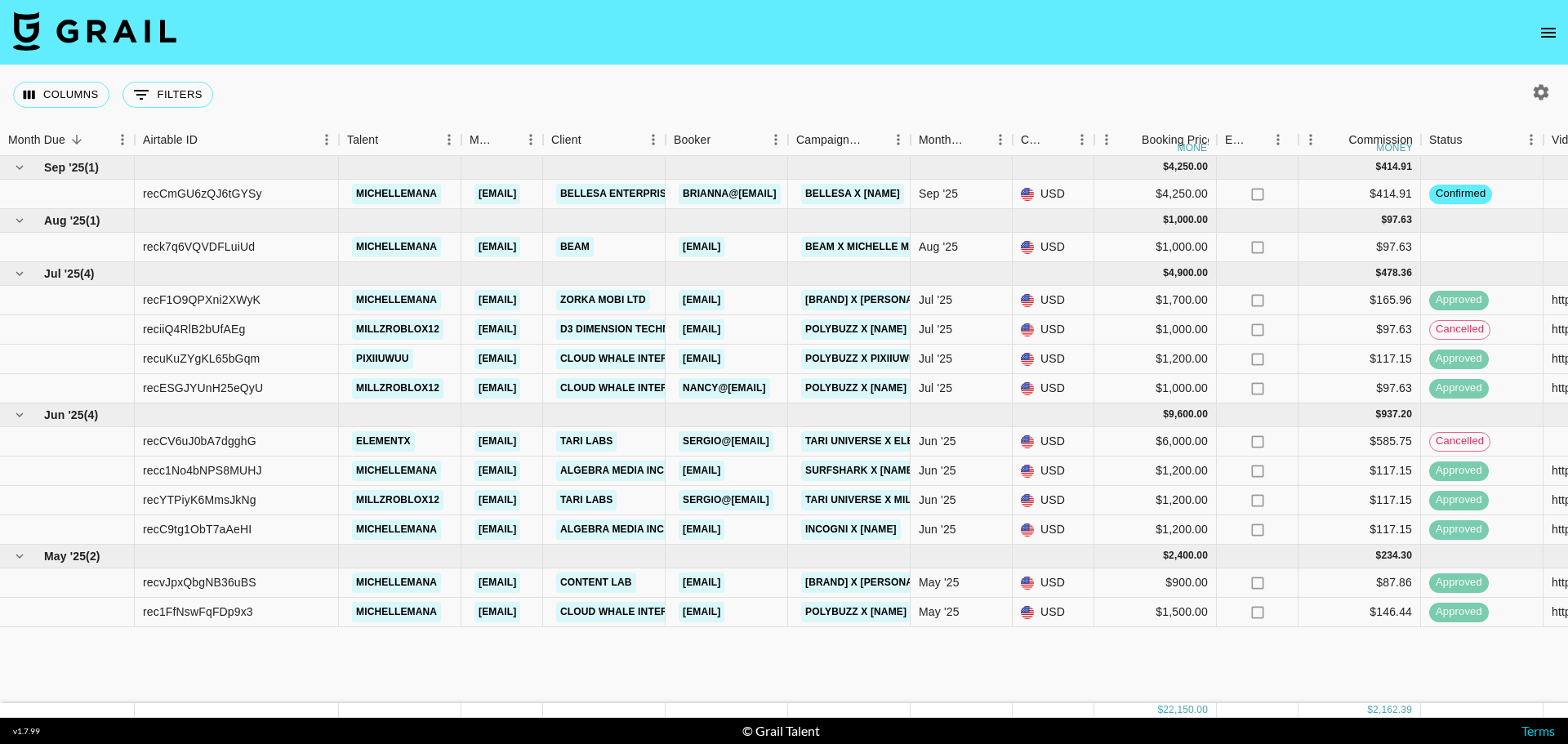 click at bounding box center [1538, 92] 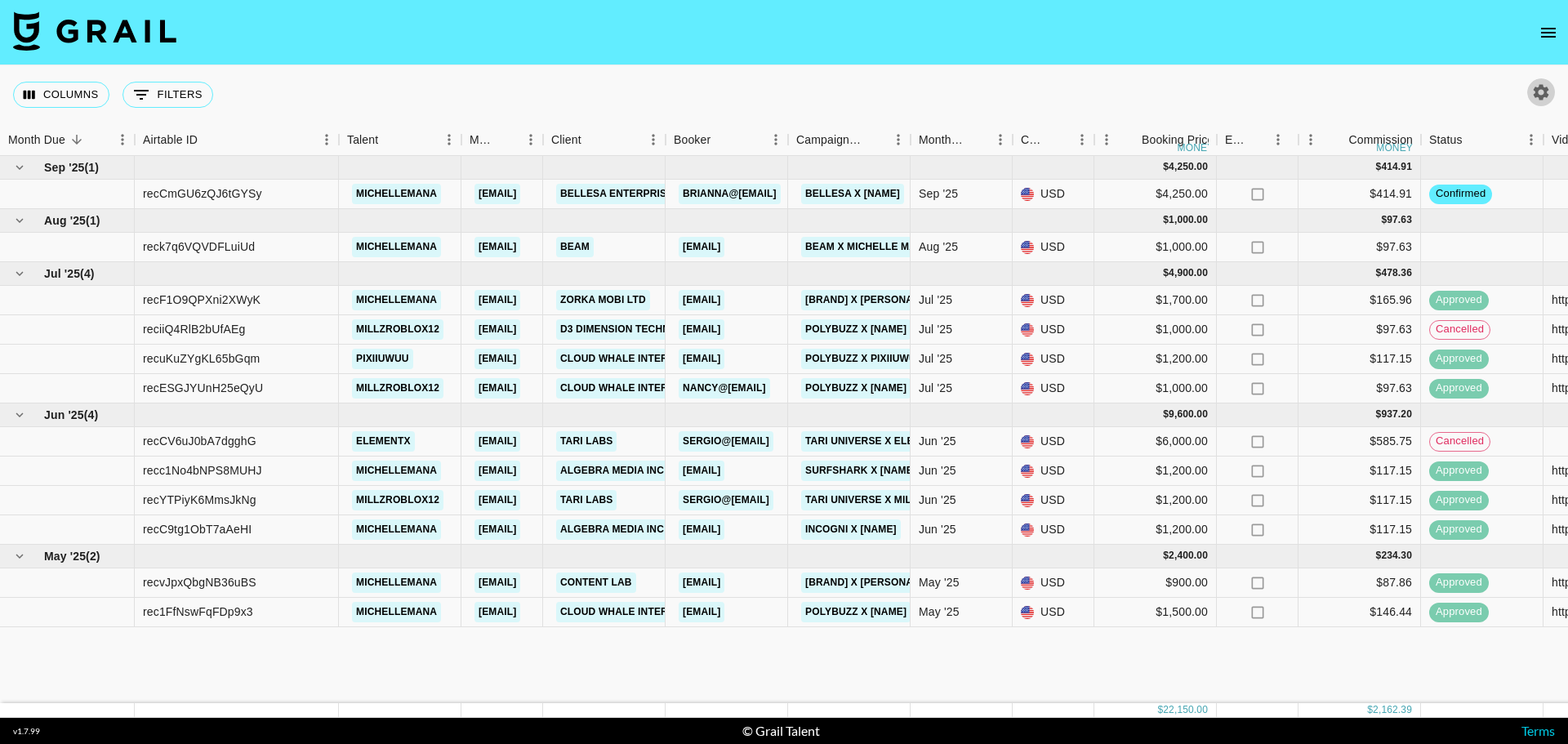 click 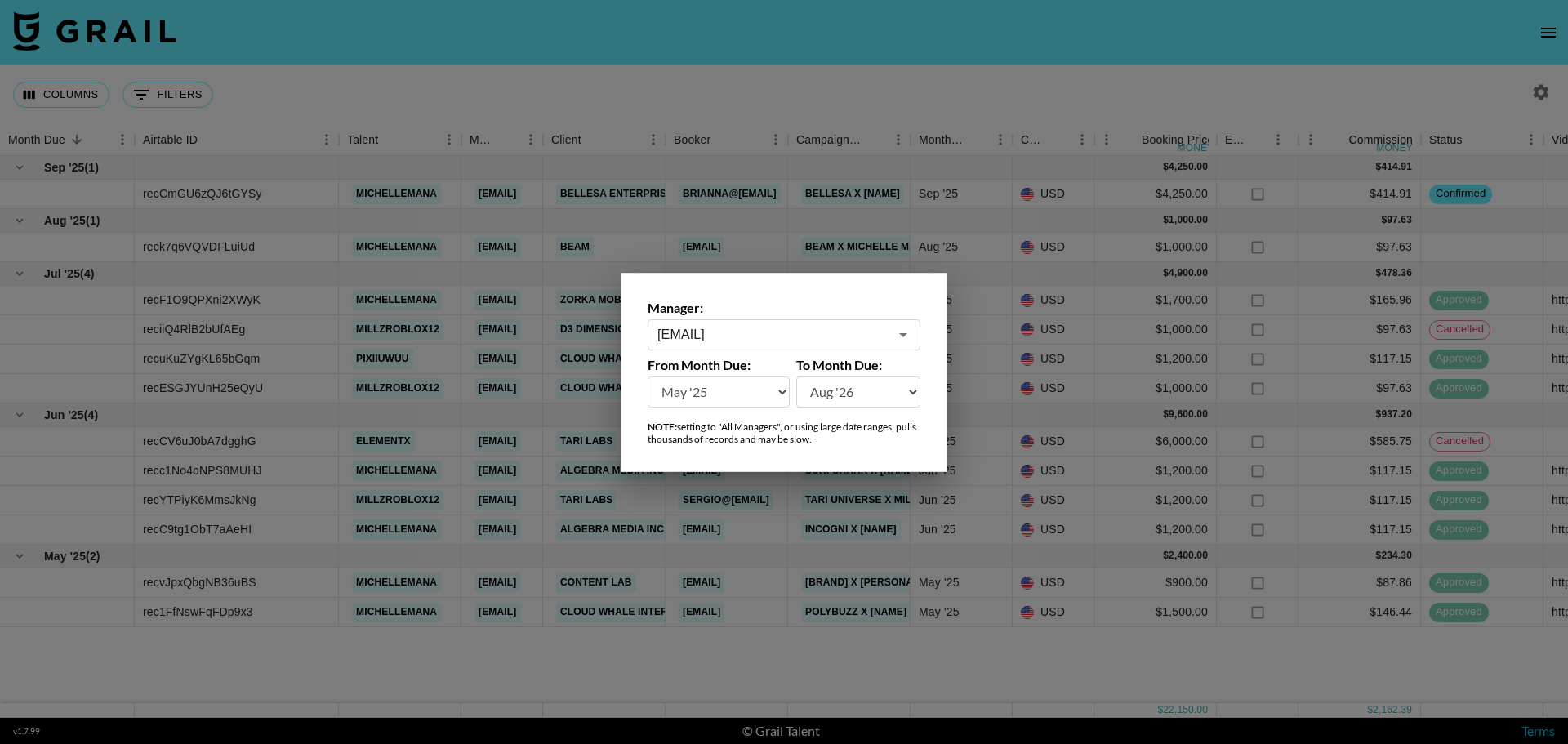 click on "From Month Due:" at bounding box center (719, 365) 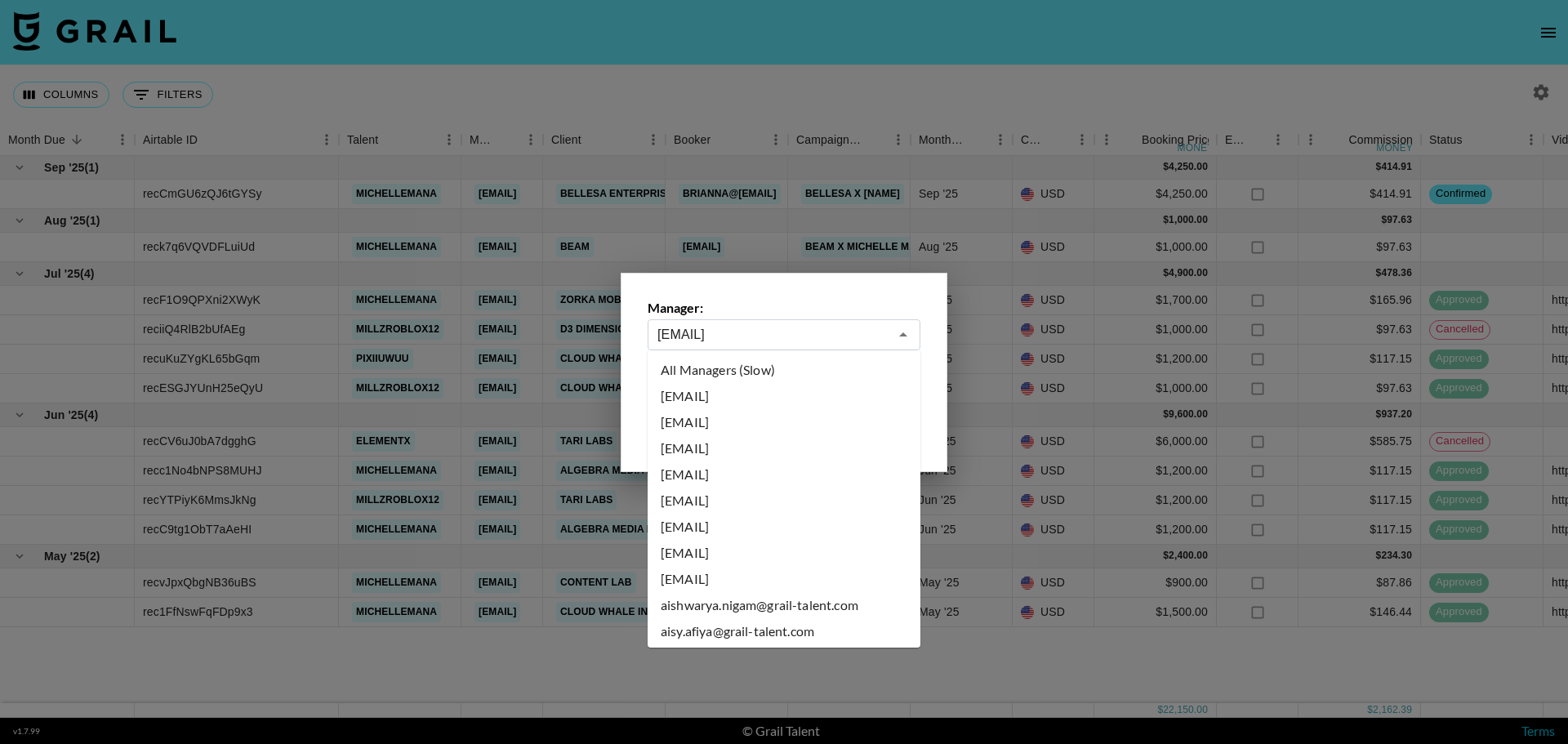 click on "[EMAIL]" at bounding box center (773, 334) 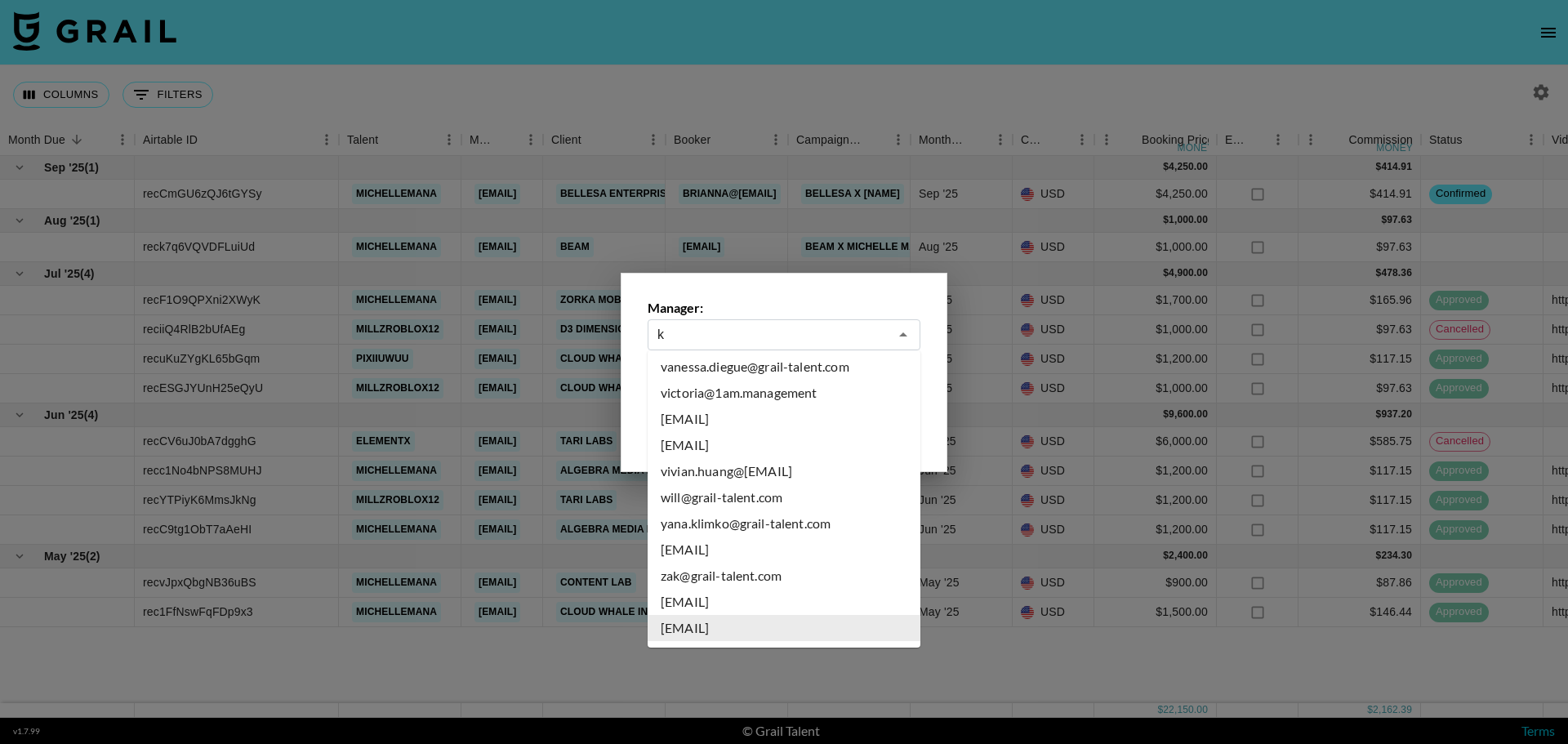 scroll, scrollTop: 0, scrollLeft: 0, axis: both 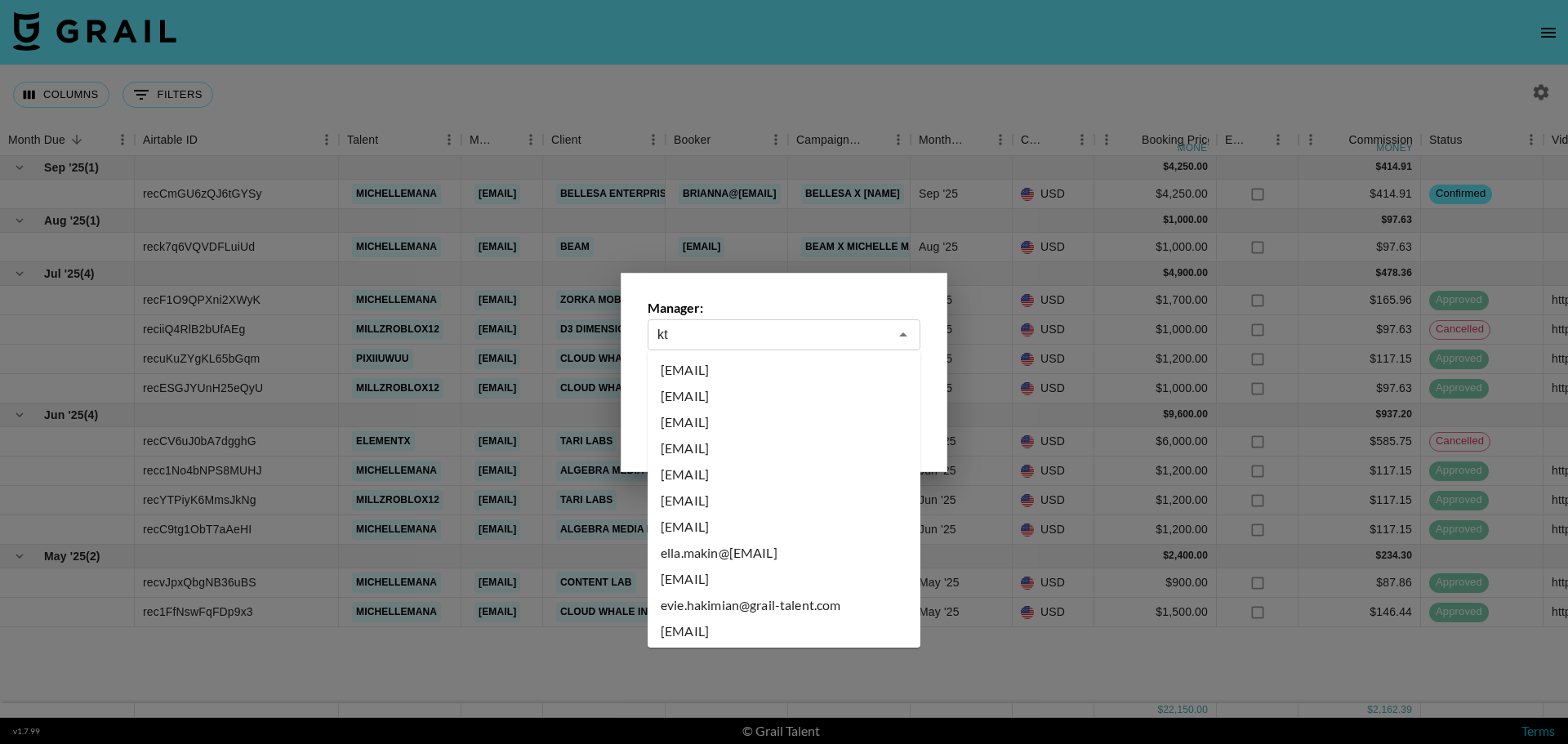 type on "ktr" 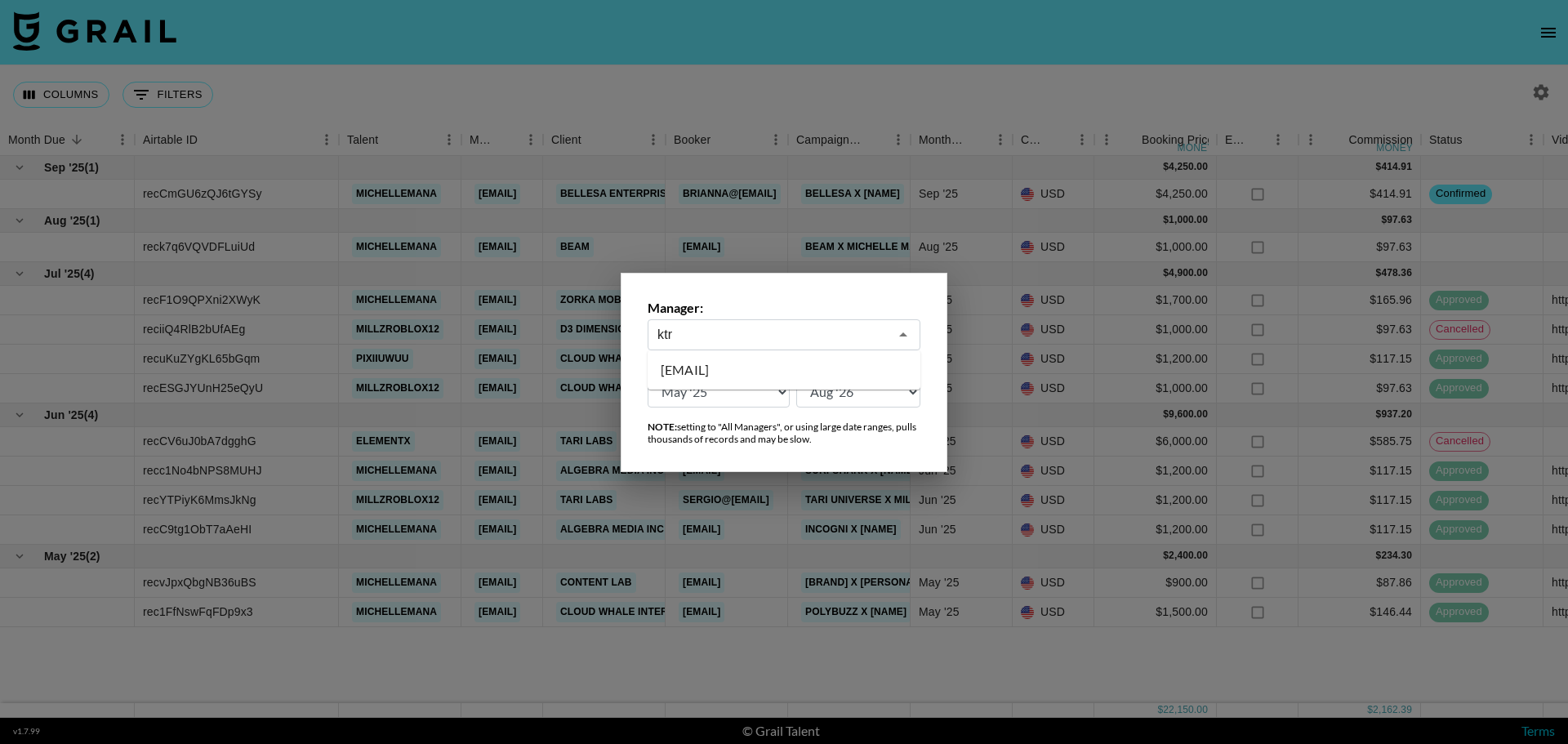 click on "[EMAIL]" at bounding box center [784, 370] 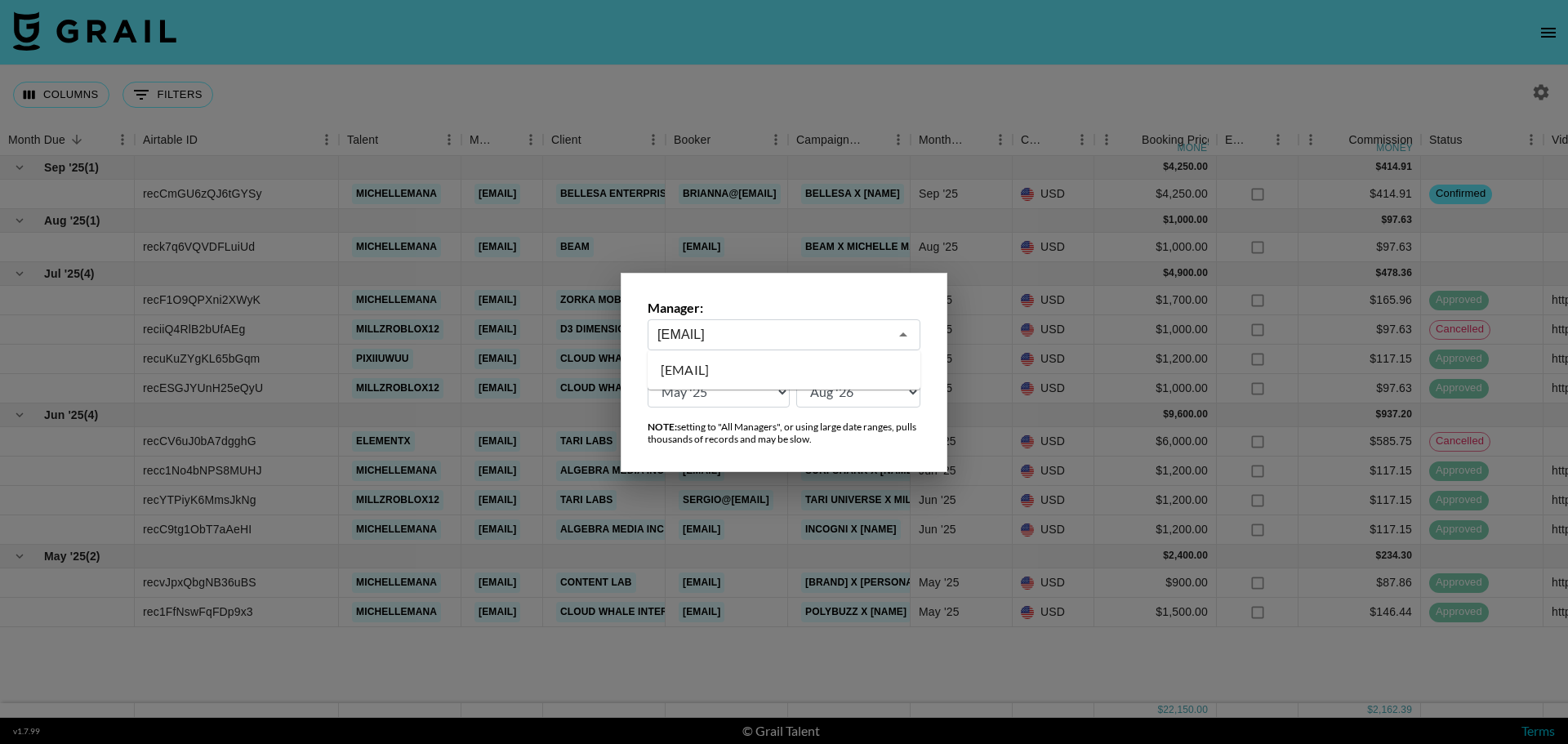 click at bounding box center (784, 372) 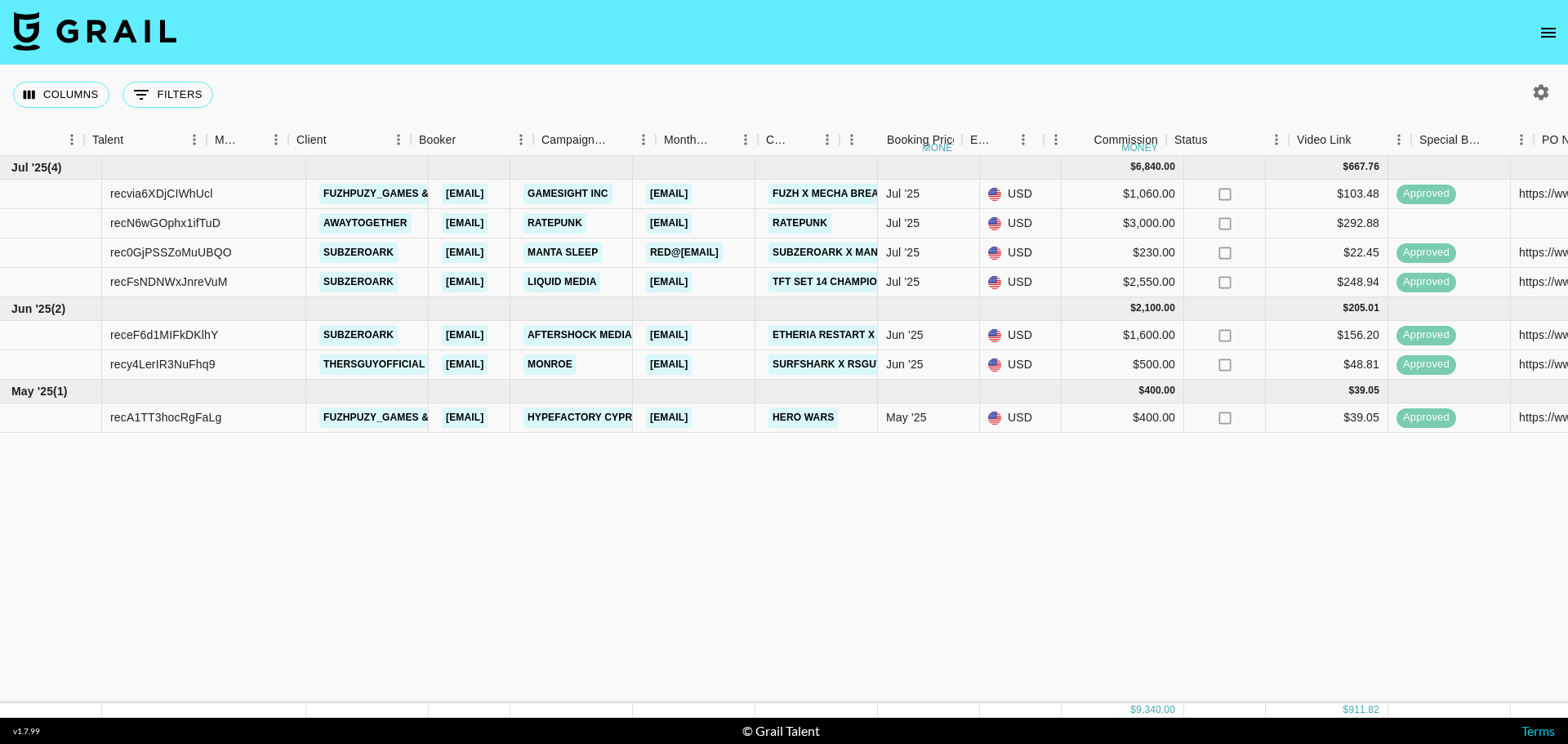 scroll, scrollTop: 0, scrollLeft: 0, axis: both 